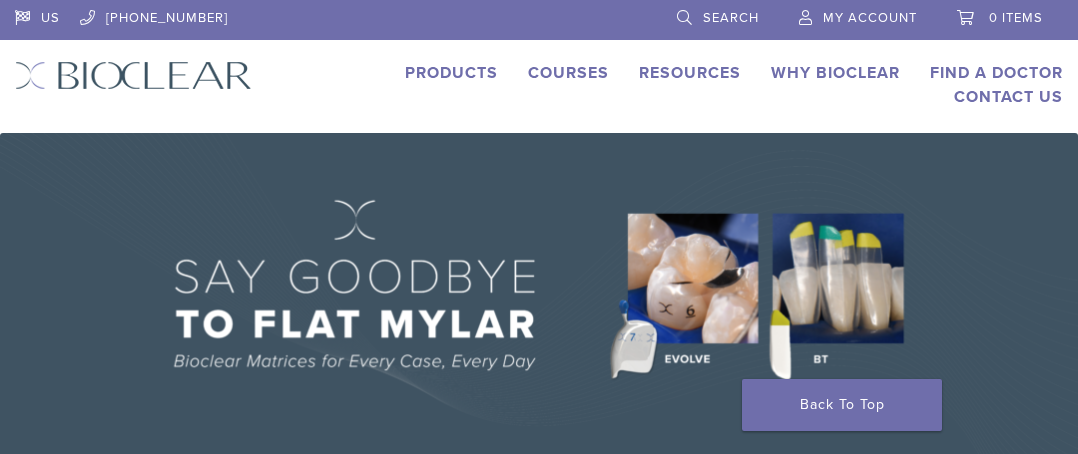 scroll, scrollTop: 0, scrollLeft: 0, axis: both 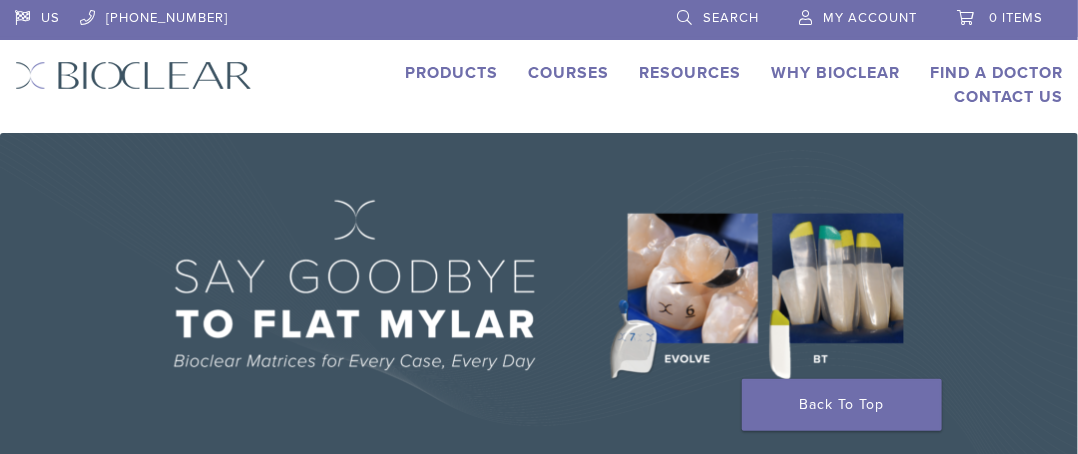 click at bounding box center [133, 75] 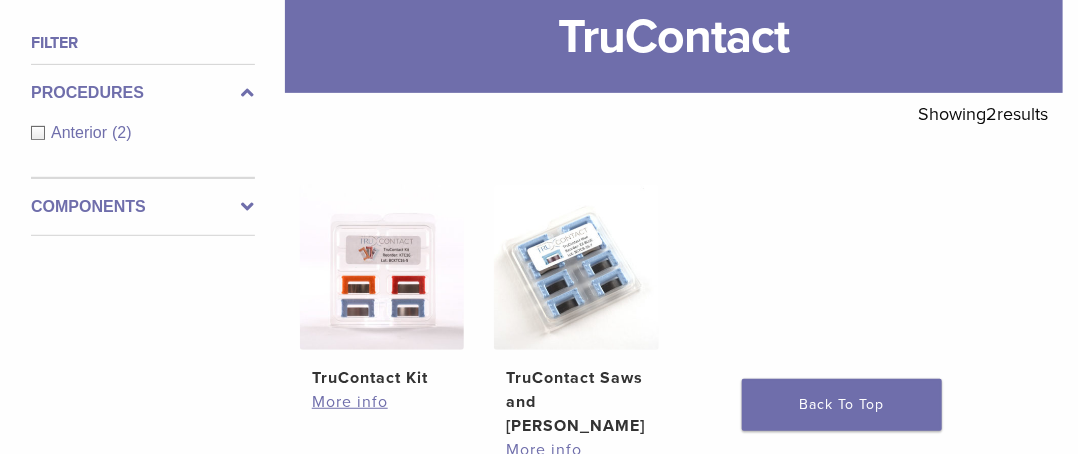 scroll, scrollTop: 400, scrollLeft: 0, axis: vertical 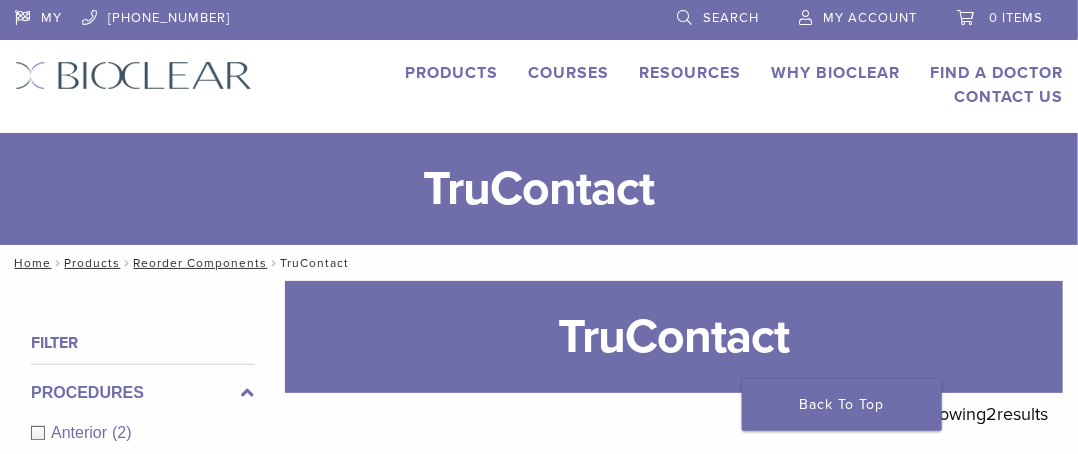 click at bounding box center [133, 75] 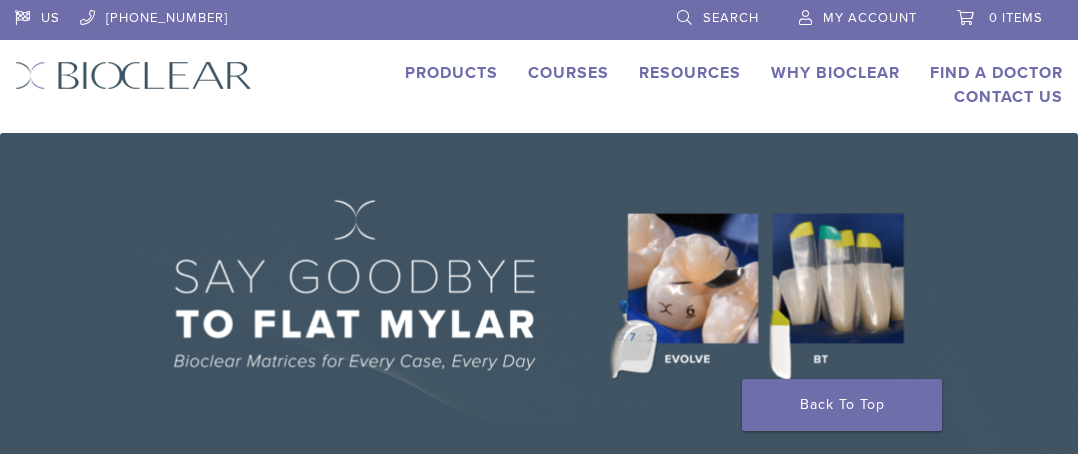 scroll, scrollTop: 0, scrollLeft: 0, axis: both 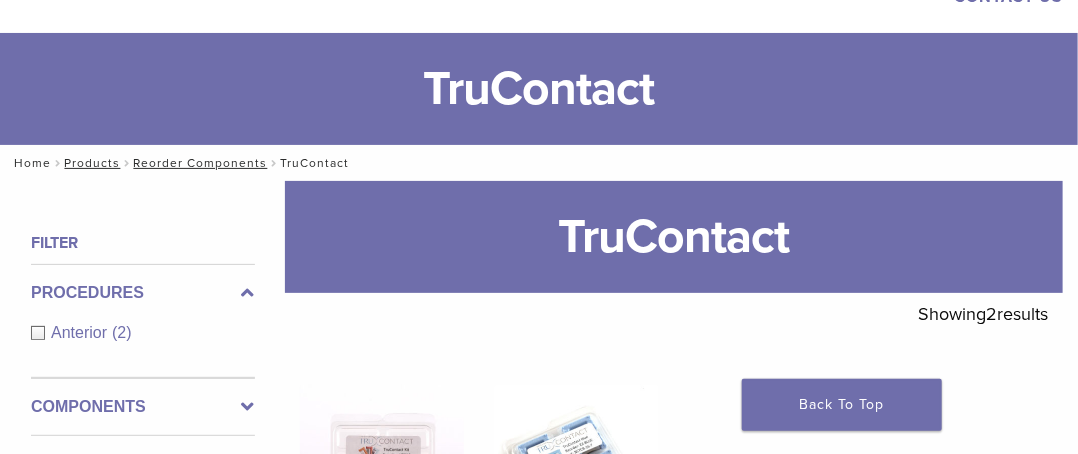 click on "Home" at bounding box center (29, 163) 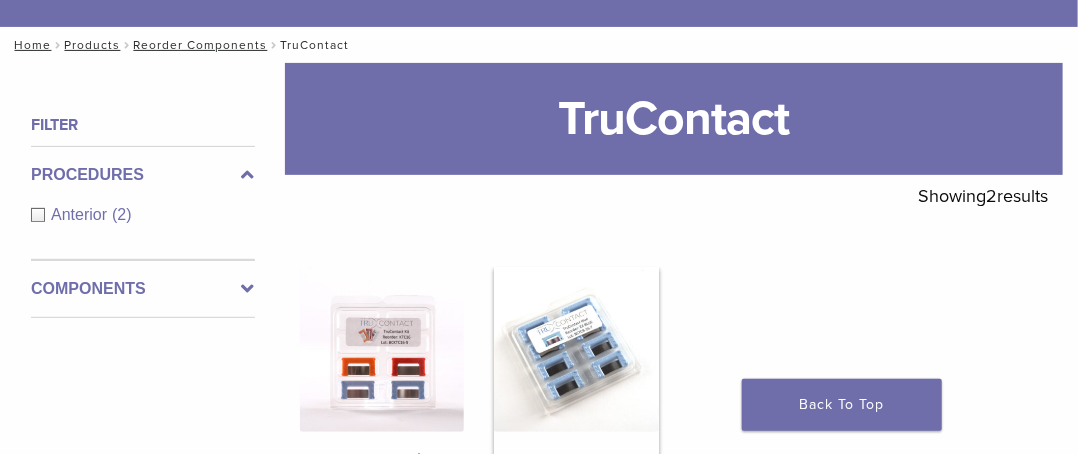 scroll, scrollTop: 400, scrollLeft: 0, axis: vertical 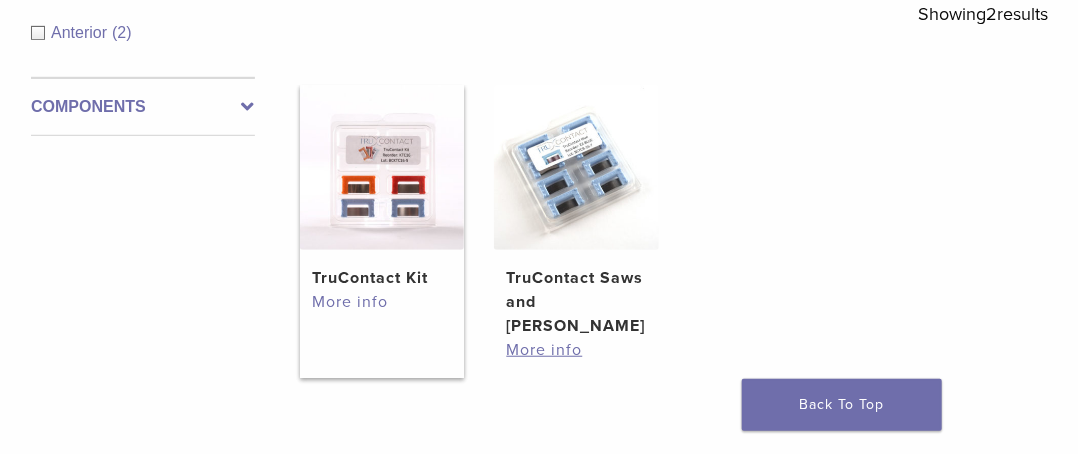click on "More info" at bounding box center [382, 302] 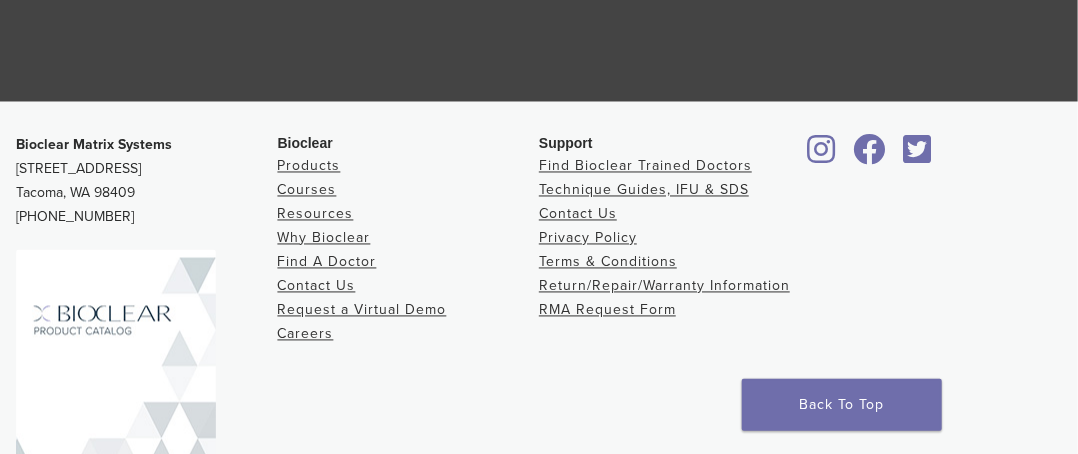 scroll, scrollTop: 4052, scrollLeft: 0, axis: vertical 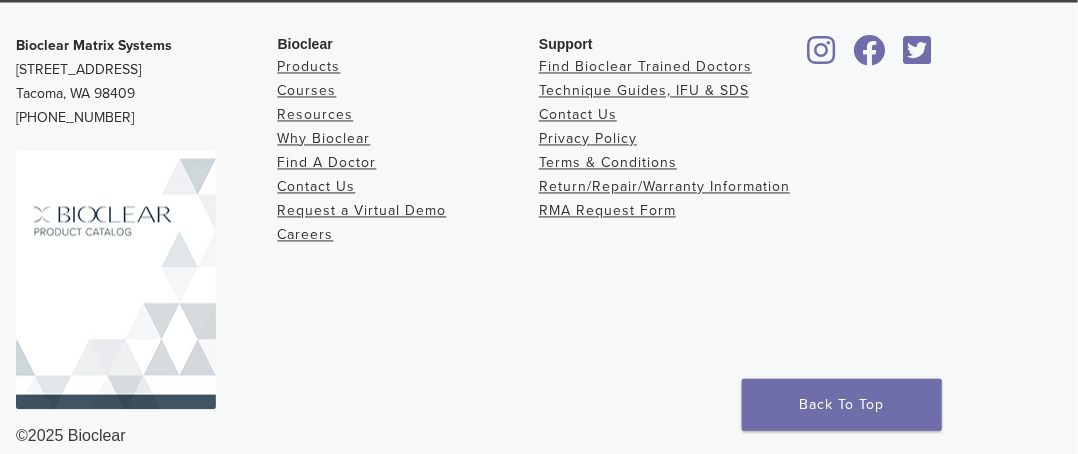 click at bounding box center (116, 279) 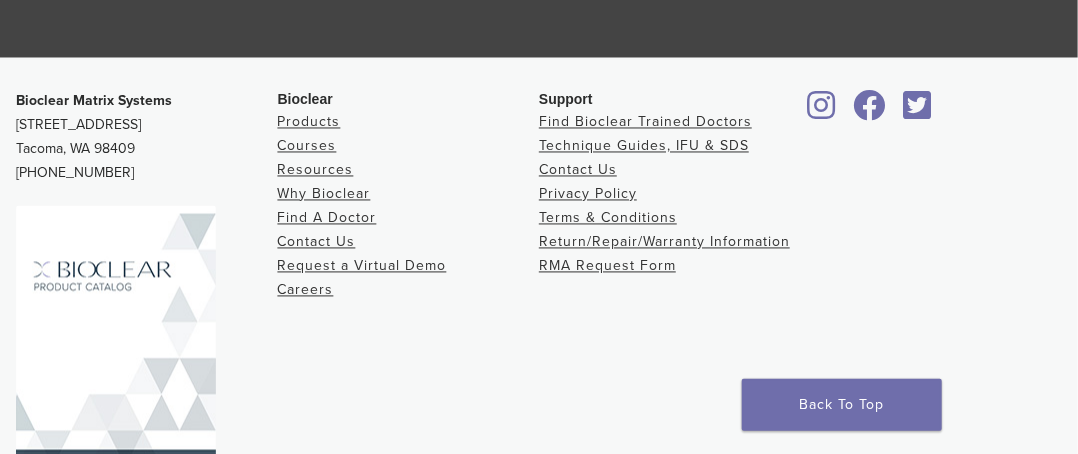 scroll, scrollTop: 3952, scrollLeft: 0, axis: vertical 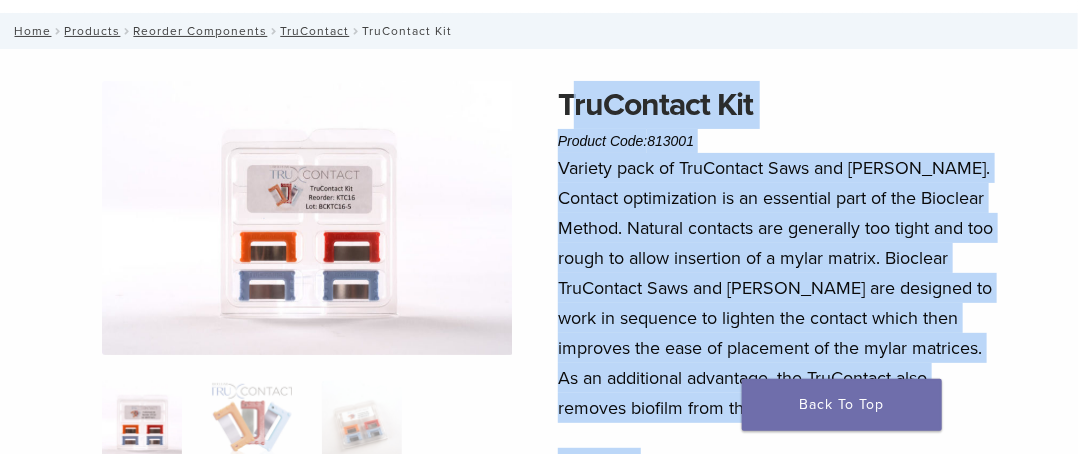 drag, startPoint x: 566, startPoint y: 221, endPoint x: 604, endPoint y: 407, distance: 189.84204 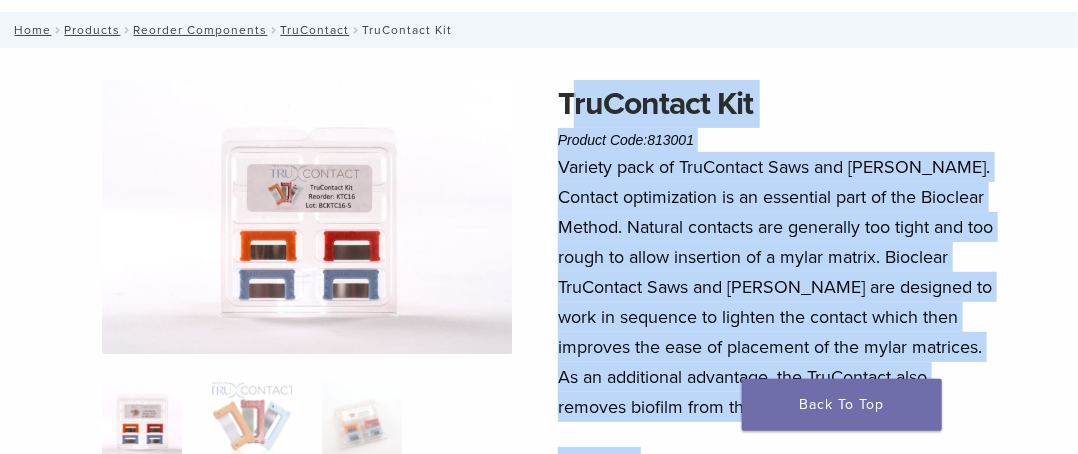 click on "TruContact Kit
Product Code:
813001
$ 58.68
Variety pack of TruContact Saws and [PERSON_NAME]. Contact optimization is an essential part of the Bioclear Method. Natural contacts are generally too tight and too rough to allow insertion of a mylar matrix. Bioclear TruContact Saws and [PERSON_NAME] are designed to work in sequence to lighten the contact which then improves the ease of placement of the mylar matrices. As an additional advantage, the TruContact also removes biofilm from the contact.
Product ID: 813001
Recommended Products:
TruContact Saws and [PERSON_NAME]
Contact For Pricing" at bounding box center [776, 397] 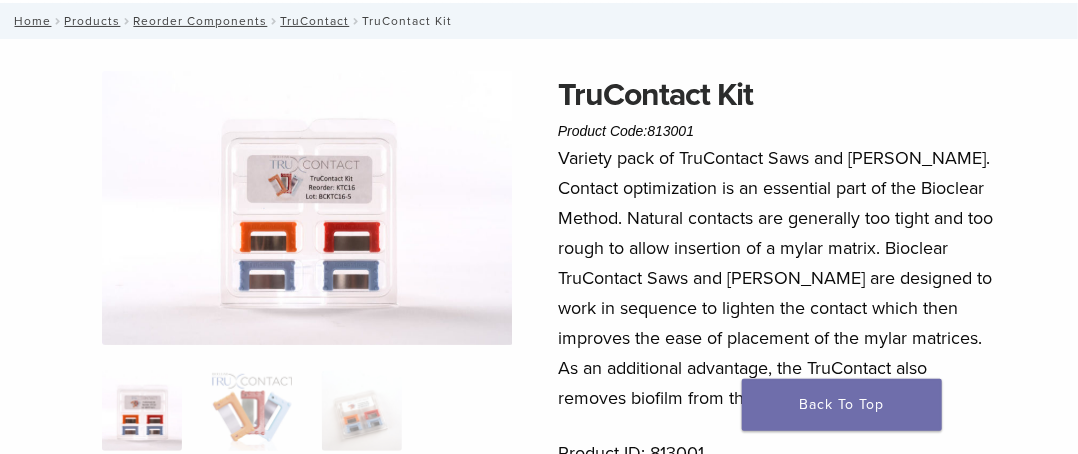 click on "TruContact Kit
Product Code:
813001
$ 58.68
TruContact Kit
Product Code:
813001
$ 58.68
Variety pack of TruContact Saws and [PERSON_NAME]. Contact optimization is an essential part of the Bioclear Method. Natural contacts are generally too tight and too rough to allow insertion of a mylar matrix. Bioclear TruContact Saws and [PERSON_NAME] are designed to work in sequence to lighten the contact which then improves the ease of placement of the mylar matrices. As an additional advantage, the TruContact also removes biofilm from the contact.
Product ID: 813001
Recommended Products:
TruContact Saws and [PERSON_NAME]
Contact For Pricing
Additional Details
Contents" at bounding box center (539, 582) 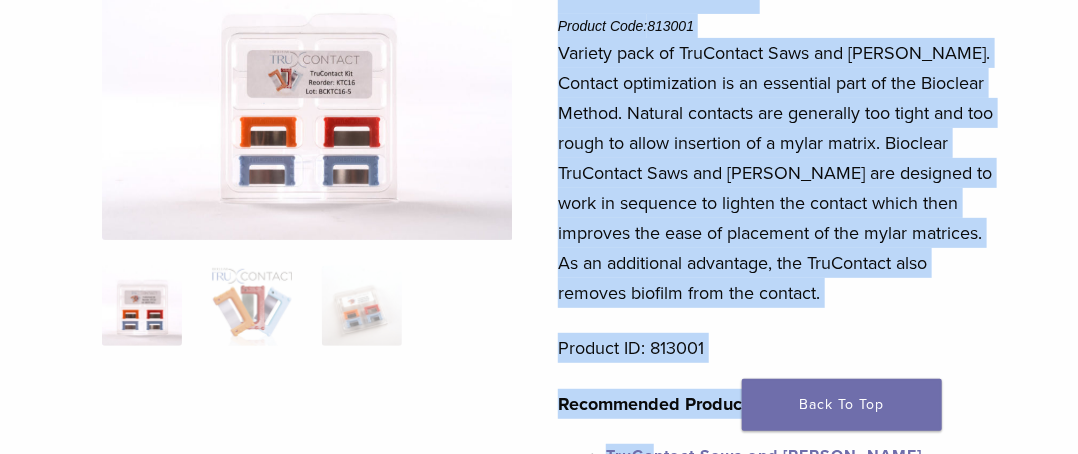 scroll, scrollTop: 252, scrollLeft: 0, axis: vertical 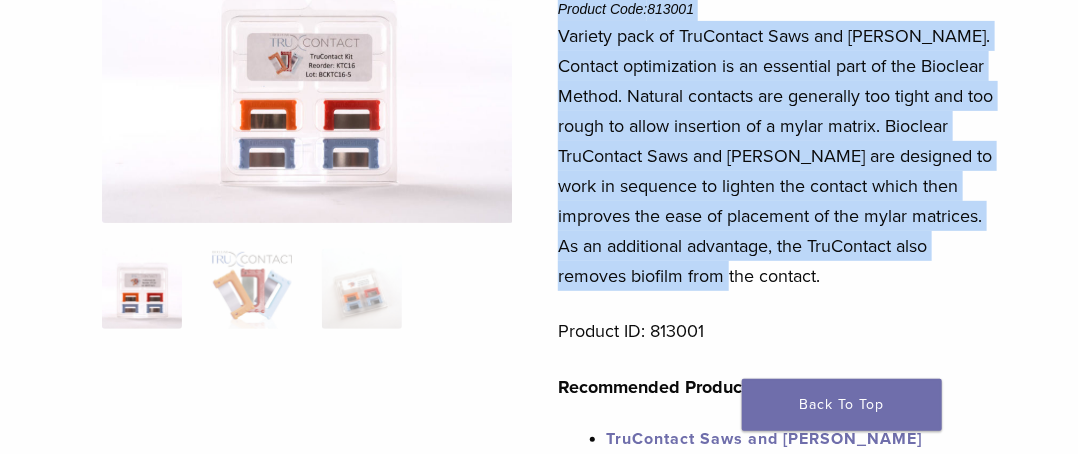 drag, startPoint x: 563, startPoint y: 90, endPoint x: 691, endPoint y: 278, distance: 227.4379 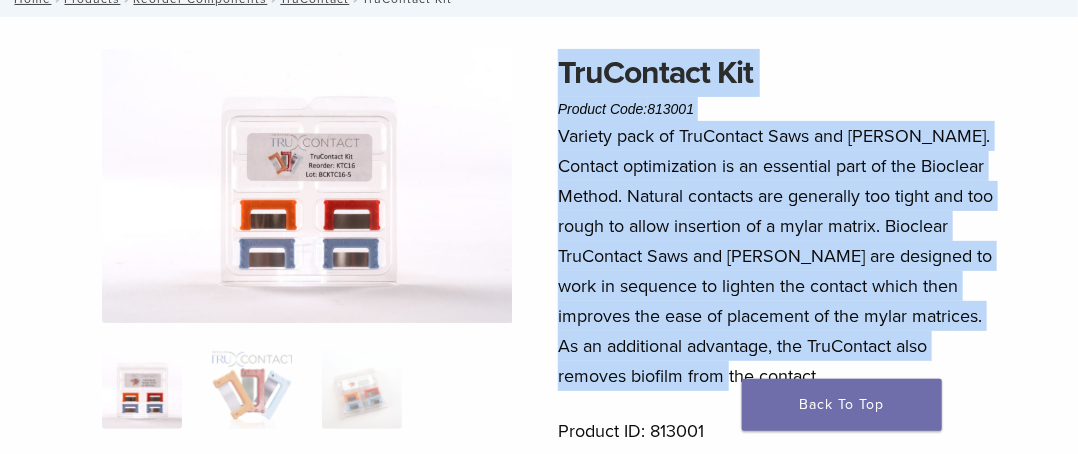 scroll, scrollTop: 252, scrollLeft: 0, axis: vertical 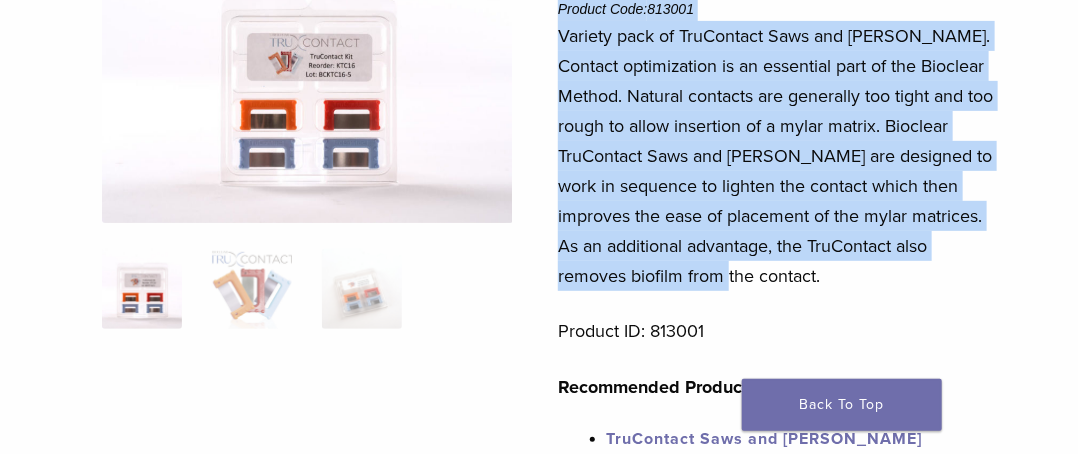 copy on "TruContact Kit
Product Code:
813001
$ 58.68
Variety pack of TruContact Saws and [PERSON_NAME]. Contact optimization is an essential part of the Bioclear Method. Natural contacts are generally too tight and too rough to allow insertion of a mylar matrix. Bioclear TruContact Saws and [PERSON_NAME] are designed to work in sequence to lighten the contact which then improves the ease of placement of the mylar matrices. As an additional advantage, the TruContact also removes biofilm from the contact." 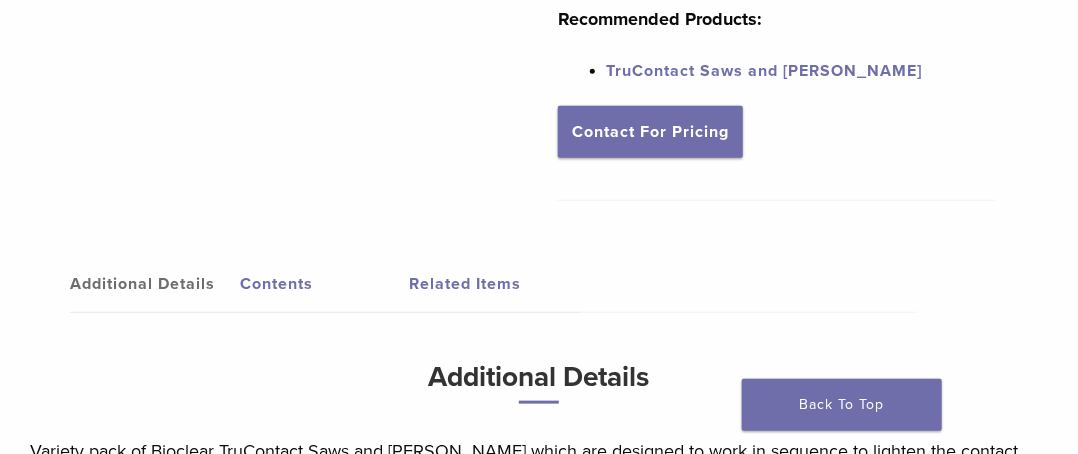 scroll, scrollTop: 852, scrollLeft: 0, axis: vertical 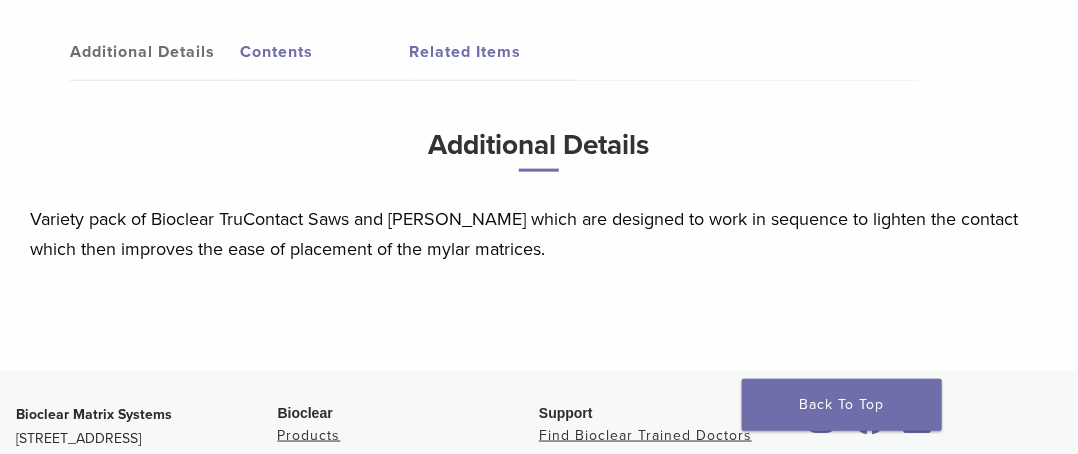 click on "Contents" at bounding box center [325, 52] 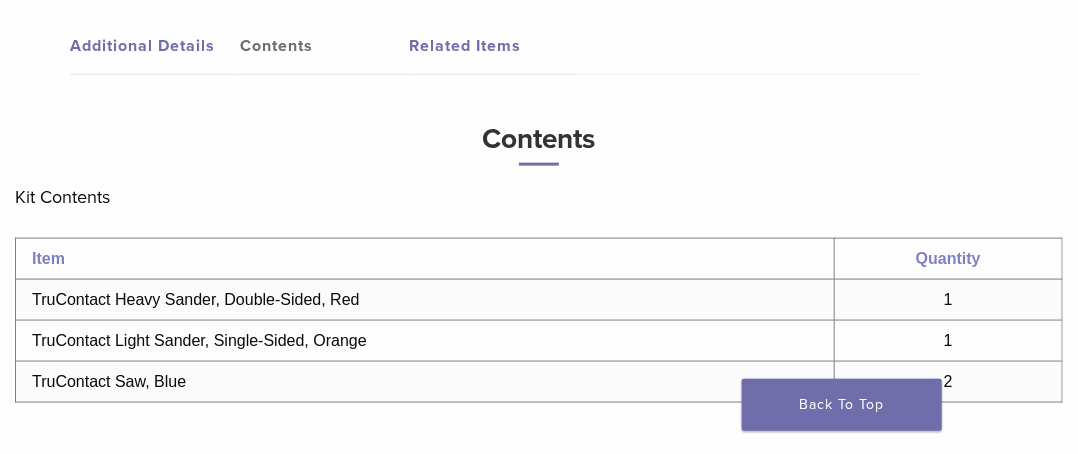scroll, scrollTop: 952, scrollLeft: 0, axis: vertical 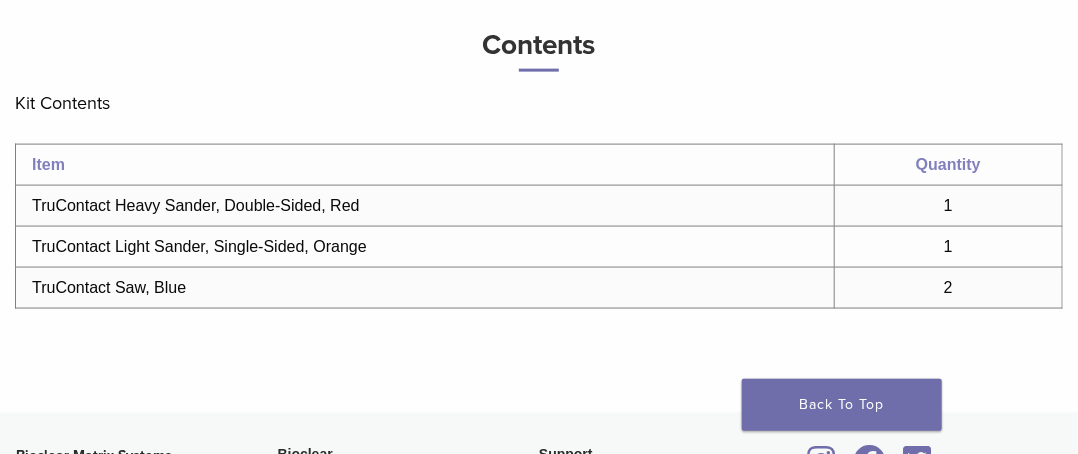 drag, startPoint x: 216, startPoint y: 270, endPoint x: 204, endPoint y: 271, distance: 12.0415945 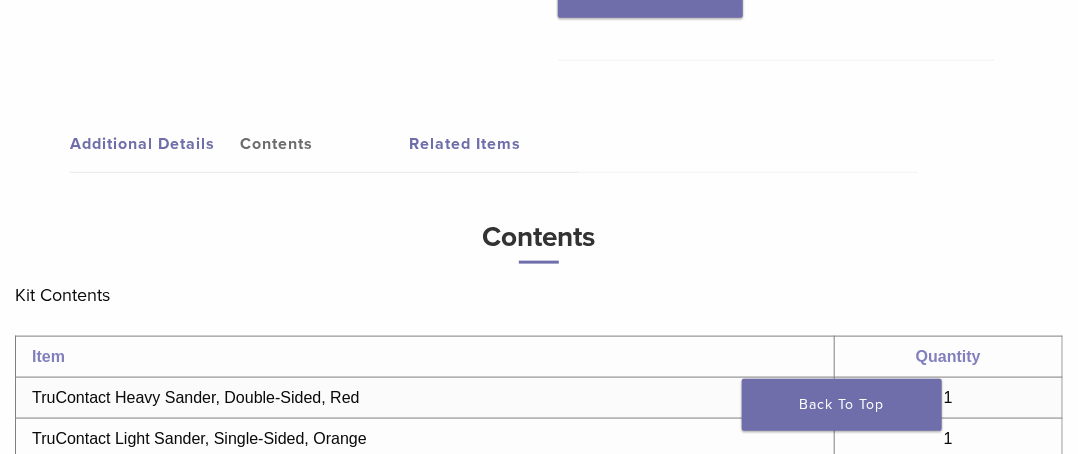 scroll, scrollTop: 752, scrollLeft: 0, axis: vertical 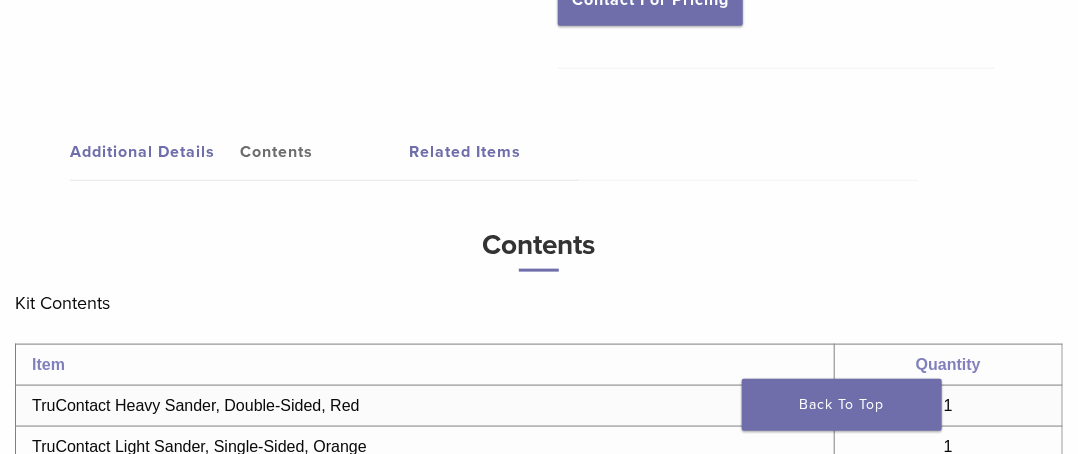 drag, startPoint x: 453, startPoint y: 147, endPoint x: 440, endPoint y: 149, distance: 13.152946 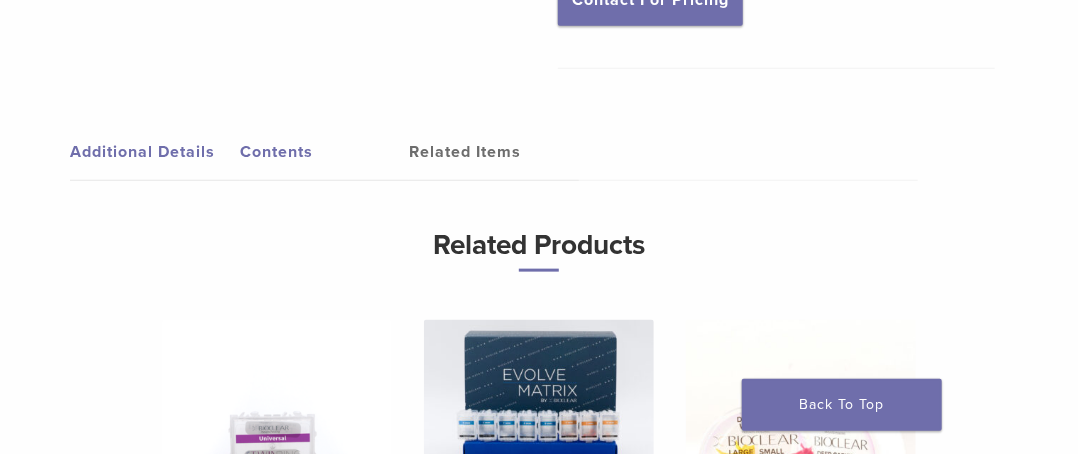 click on "Contents" at bounding box center (325, 152) 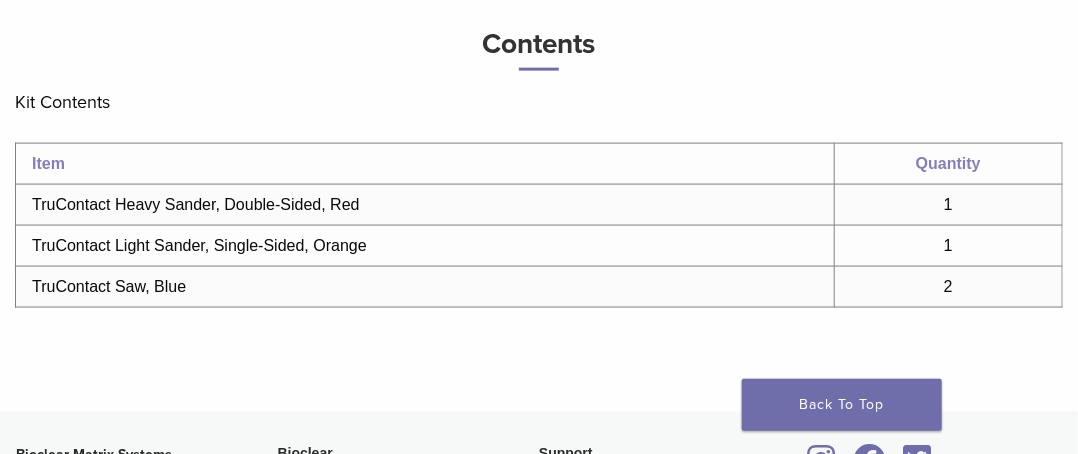 scroll, scrollTop: 952, scrollLeft: 0, axis: vertical 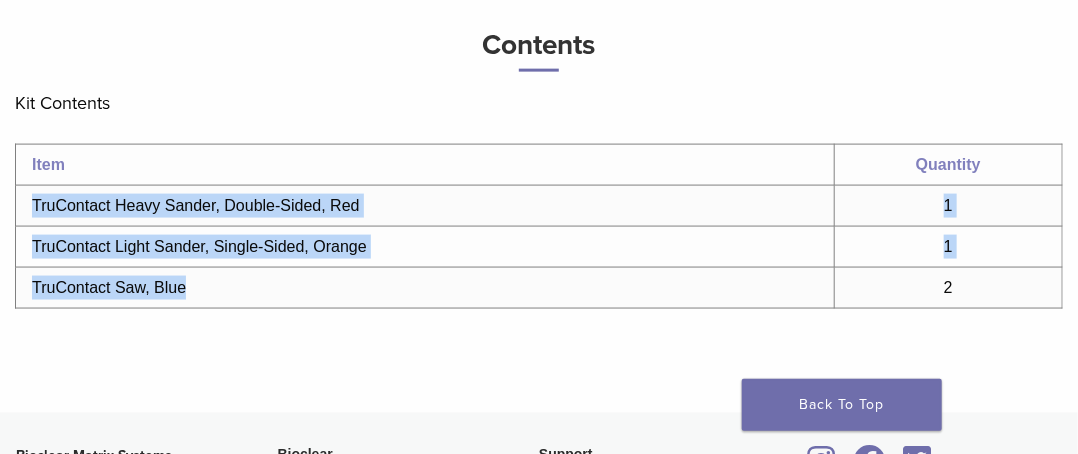 drag, startPoint x: 32, startPoint y: 199, endPoint x: 208, endPoint y: 294, distance: 200.0025 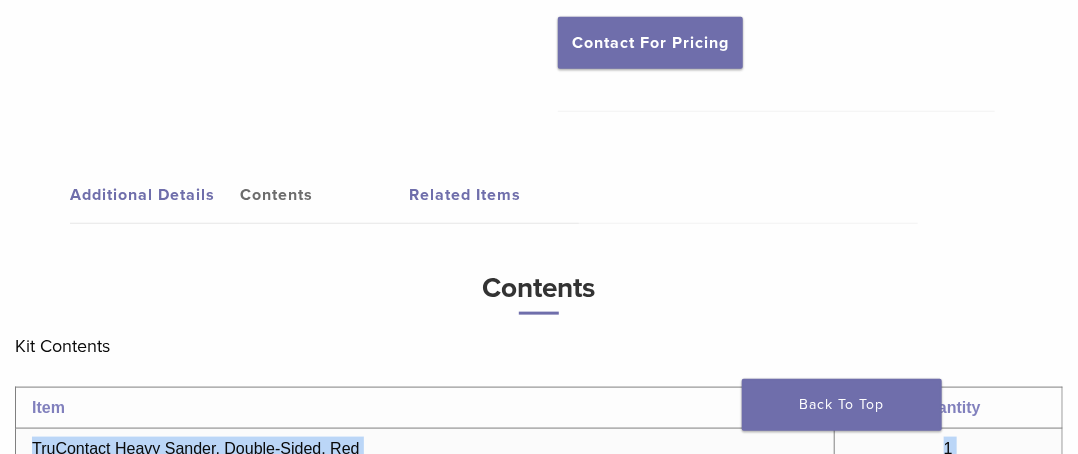 scroll, scrollTop: 452, scrollLeft: 0, axis: vertical 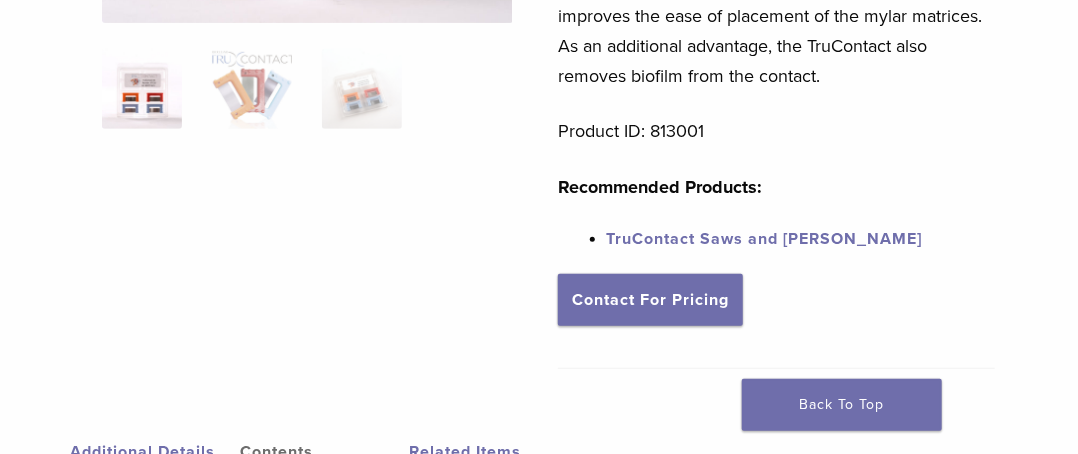 click on "TruContact Saws and [PERSON_NAME]" at bounding box center [764, 239] 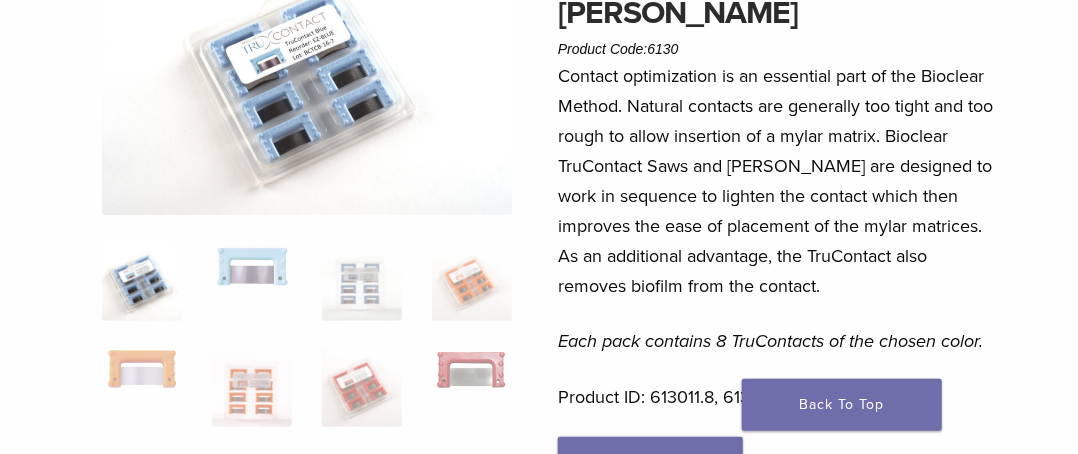 scroll, scrollTop: 300, scrollLeft: 0, axis: vertical 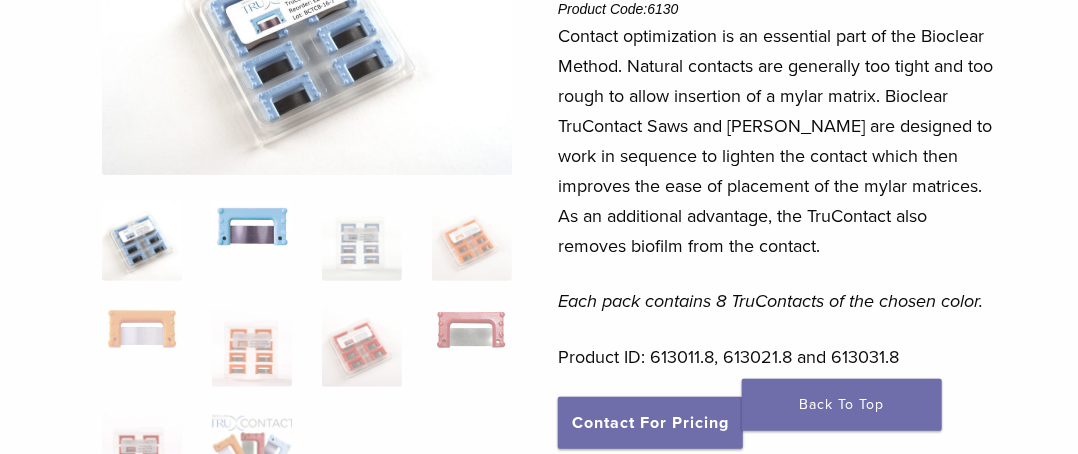 click at bounding box center (252, 225) 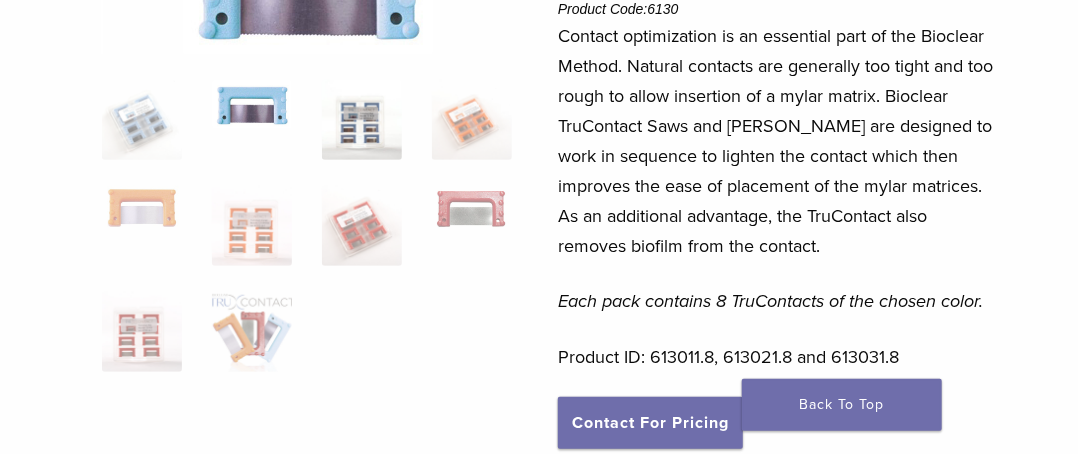 click at bounding box center [362, 120] 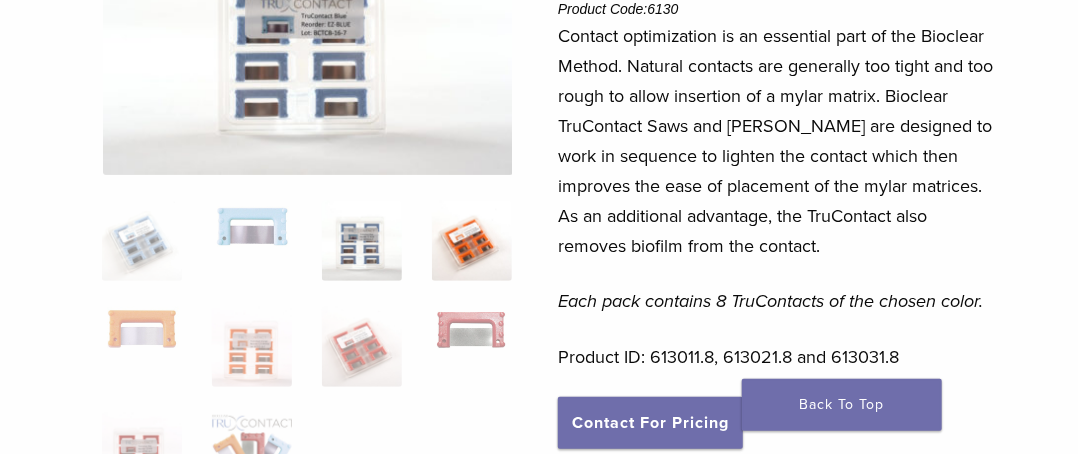 click at bounding box center (472, 241) 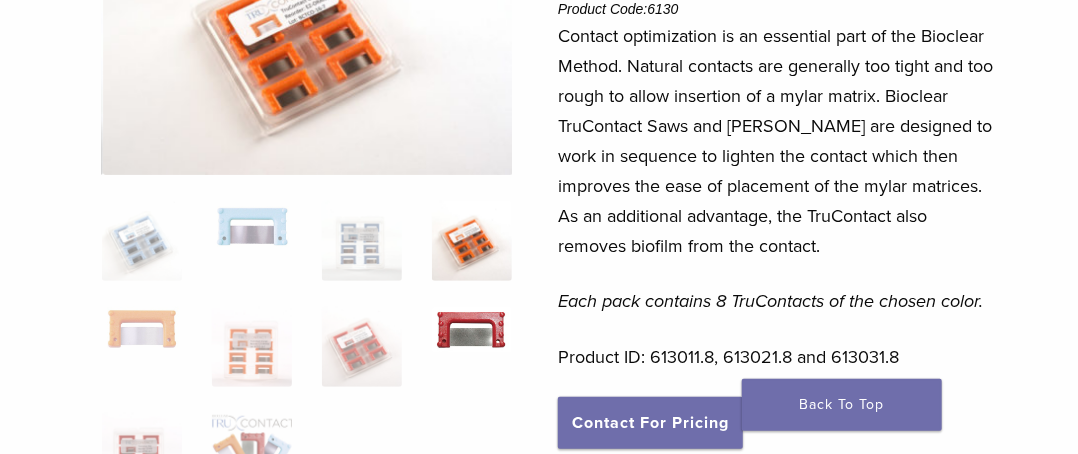 click at bounding box center (472, 330) 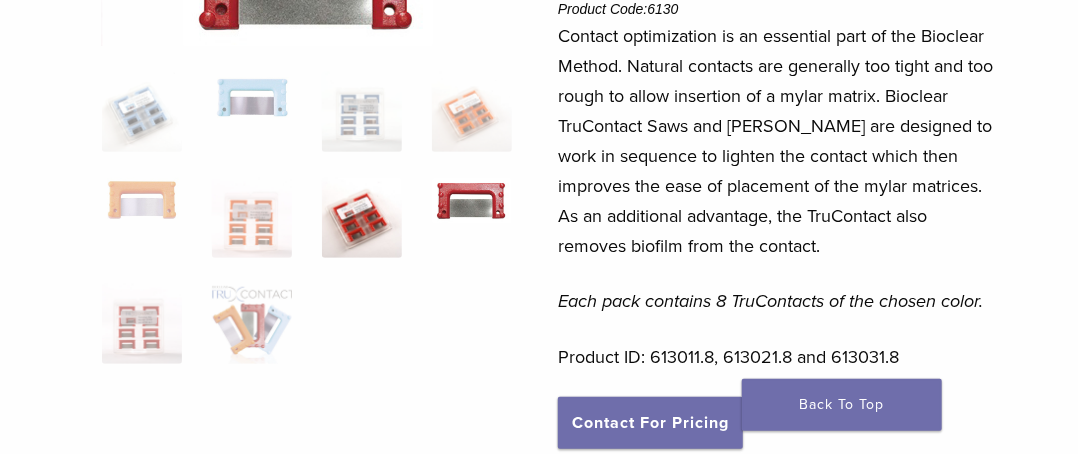click at bounding box center (362, 218) 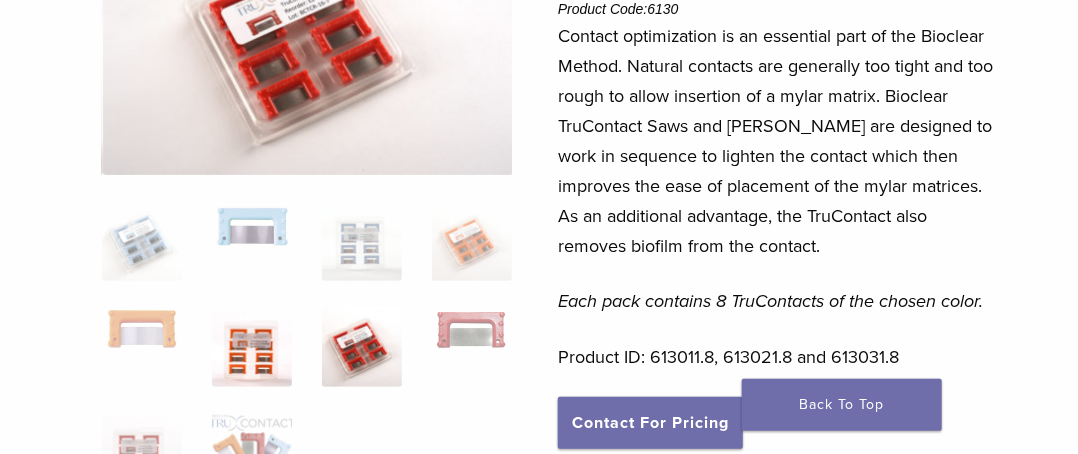 click at bounding box center (252, 347) 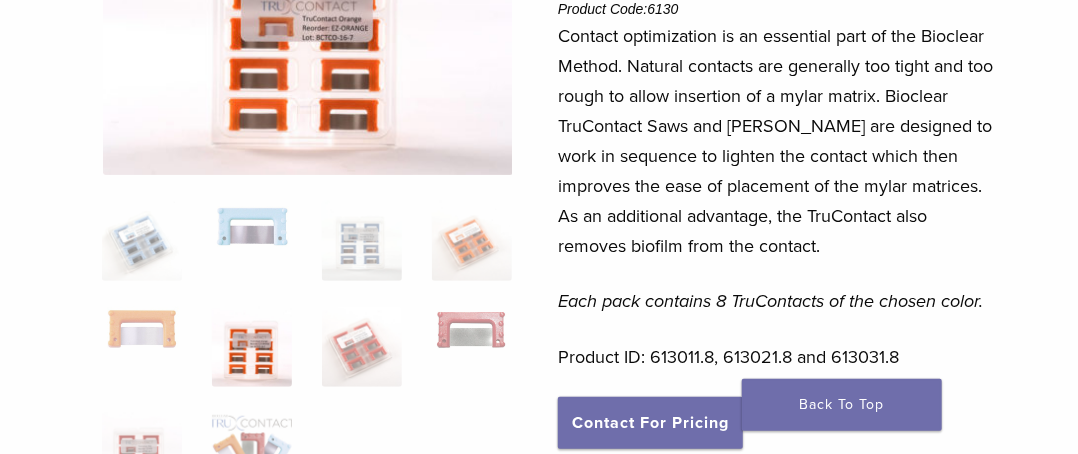 scroll, scrollTop: 100, scrollLeft: 0, axis: vertical 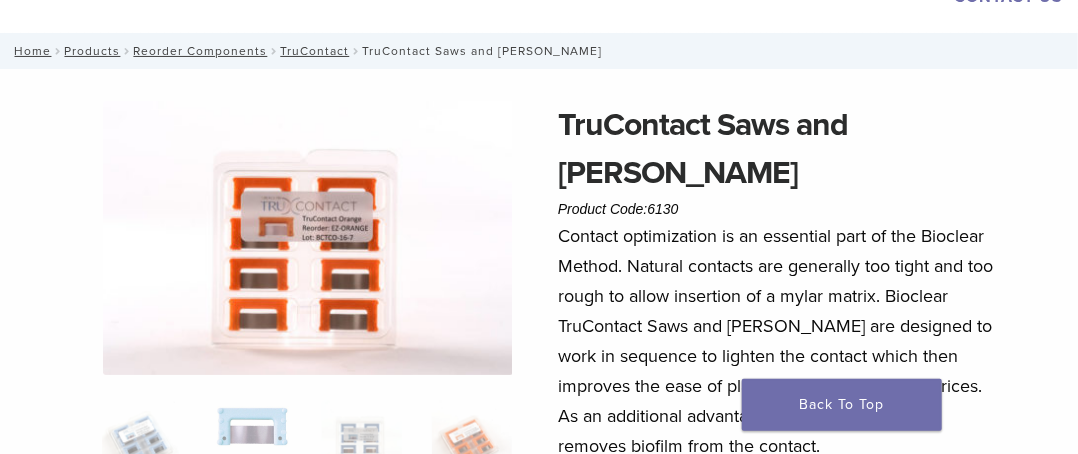 click on "Contact optimization is an essential part of the Bioclear Method. Natural contacts are generally too tight and too rough to allow insertion of a mylar matrix. Bioclear TruContact Saws and Sanders are designed to work in sequence to lighten the contact which then improves the ease of placement of the mylar matrices. As an additional advantage, the TruContact also removes biofilm from the contact." at bounding box center [776, 341] 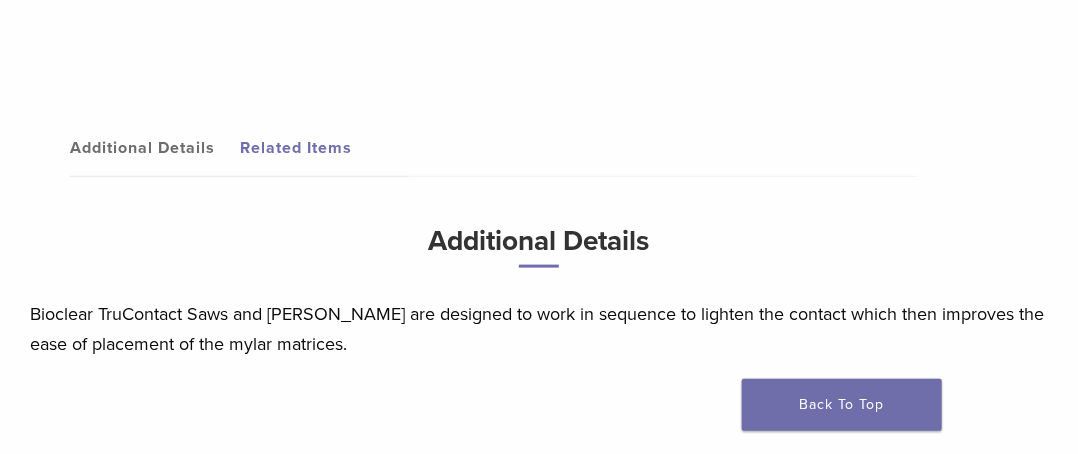 scroll, scrollTop: 800, scrollLeft: 0, axis: vertical 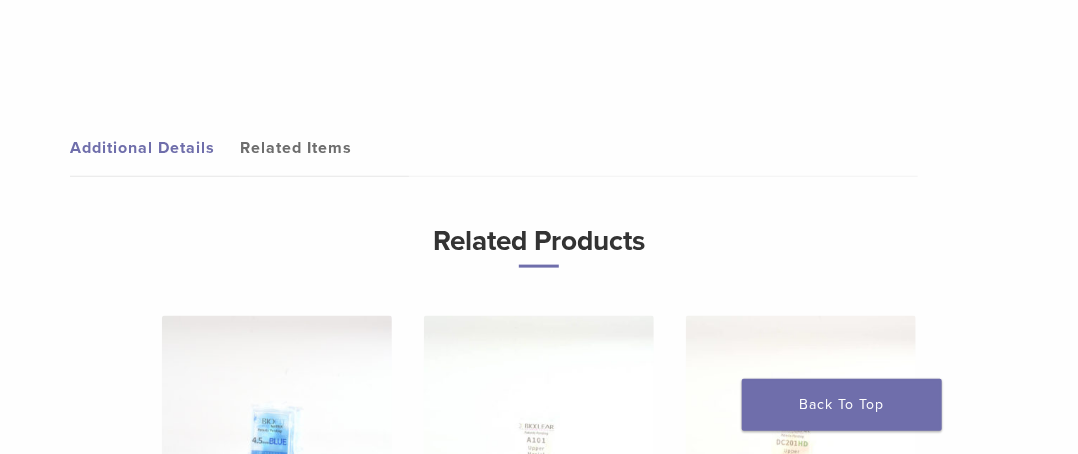 click on "Additional Details" at bounding box center [155, 148] 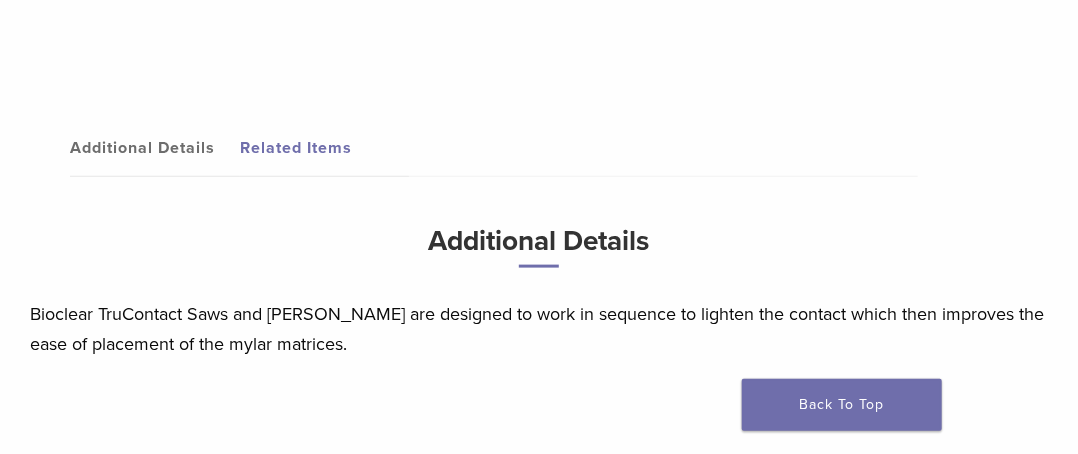 click on "Related Items" at bounding box center [325, 148] 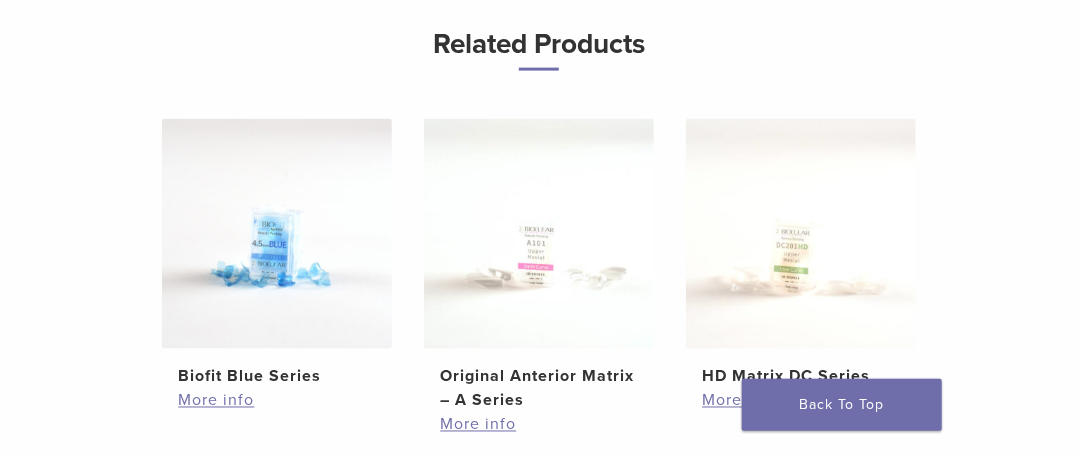 scroll, scrollTop: 1000, scrollLeft: 0, axis: vertical 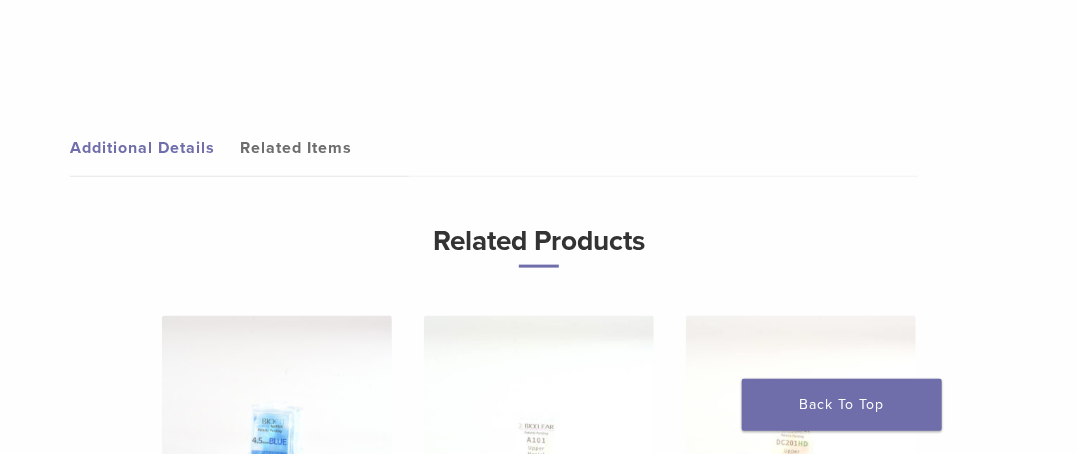 click on "Additional Details" at bounding box center [155, 148] 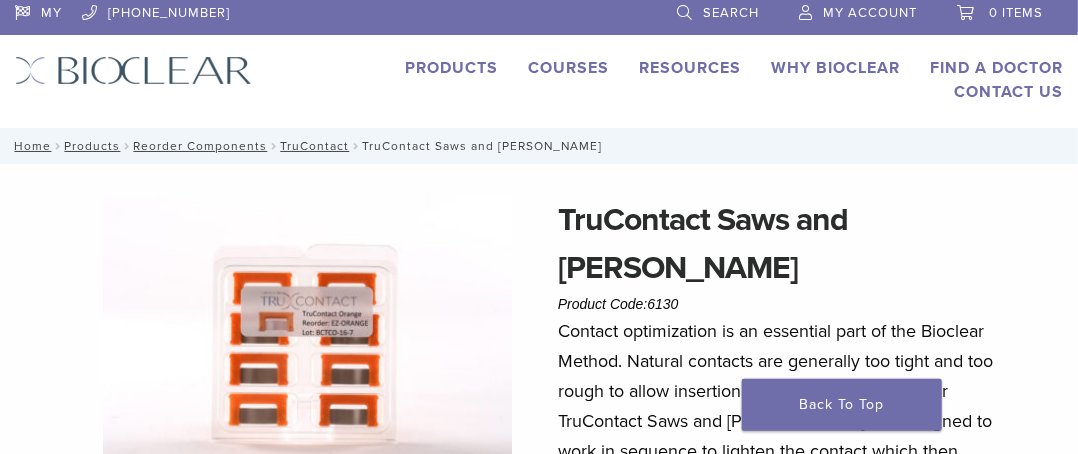 scroll, scrollTop: 0, scrollLeft: 0, axis: both 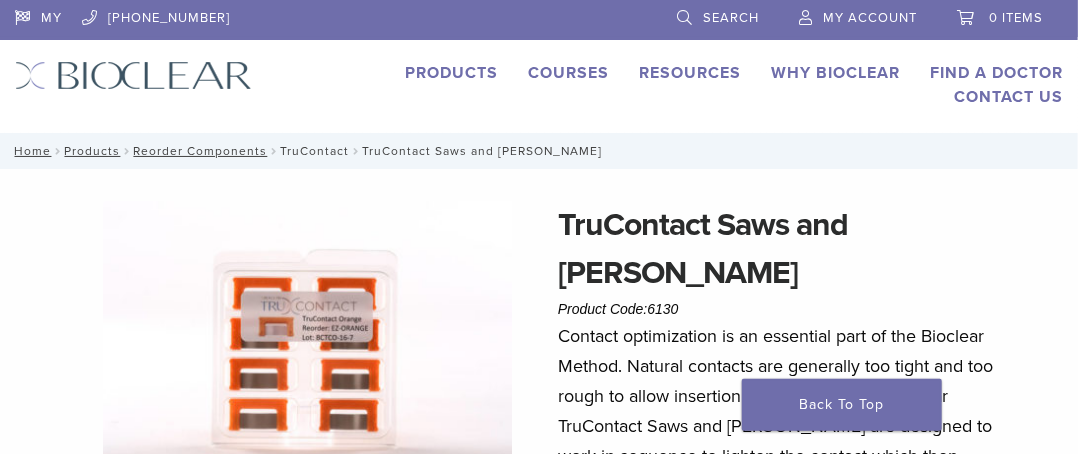 click on "TruContact" at bounding box center (314, 151) 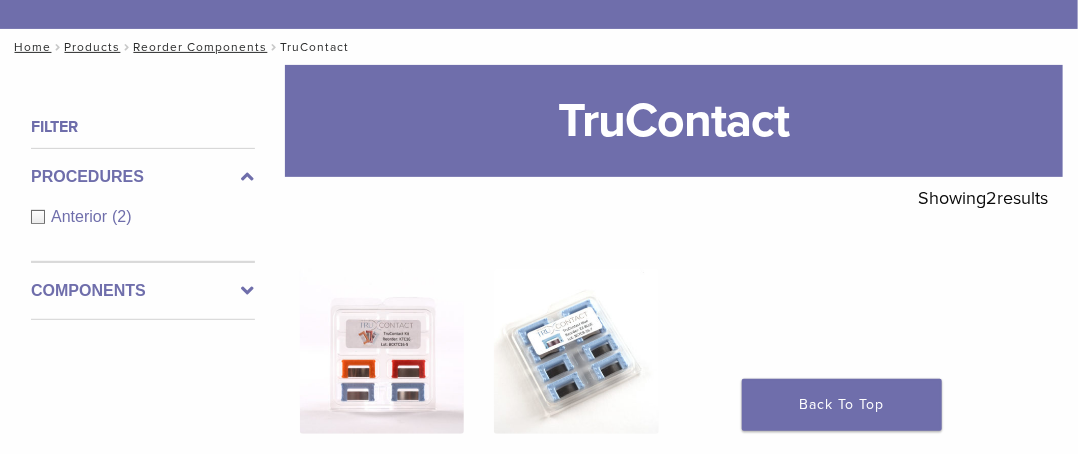 scroll, scrollTop: 300, scrollLeft: 0, axis: vertical 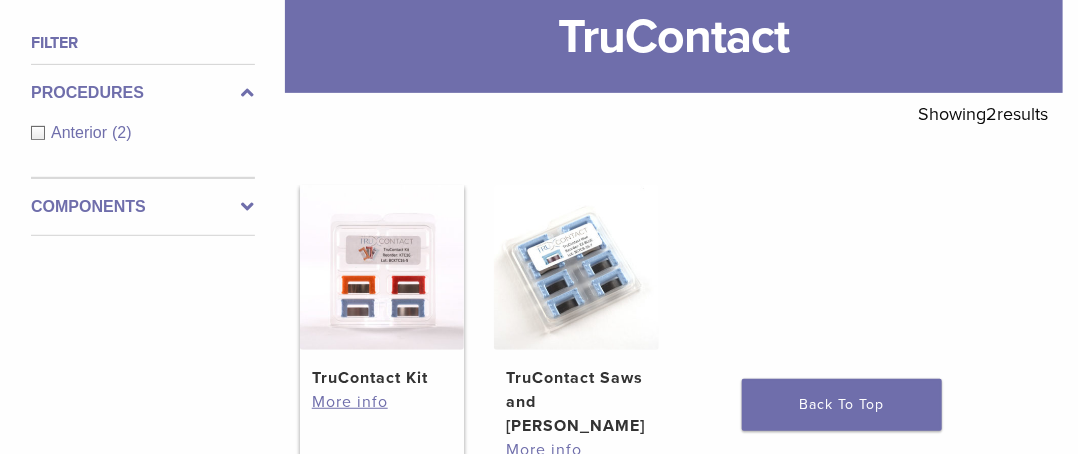 click at bounding box center (382, 267) 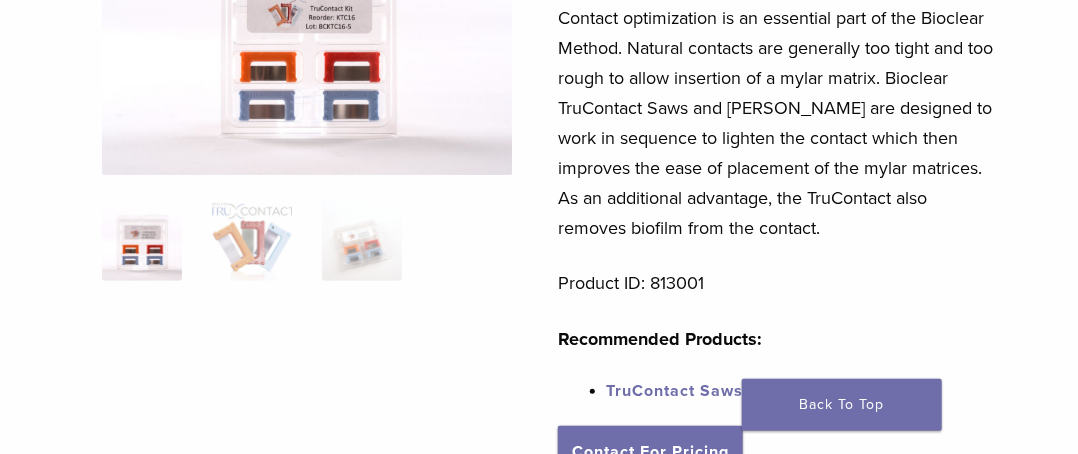 scroll, scrollTop: 200, scrollLeft: 0, axis: vertical 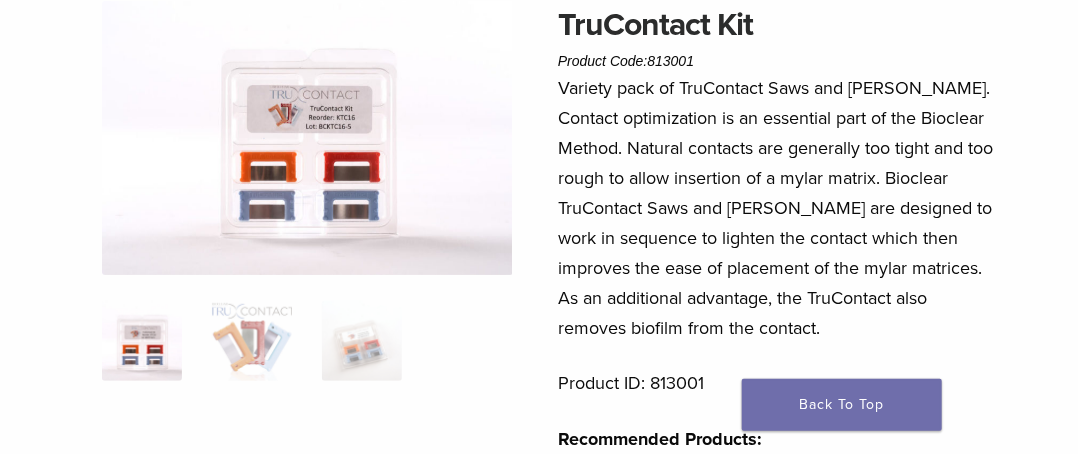 click at bounding box center (307, 138) 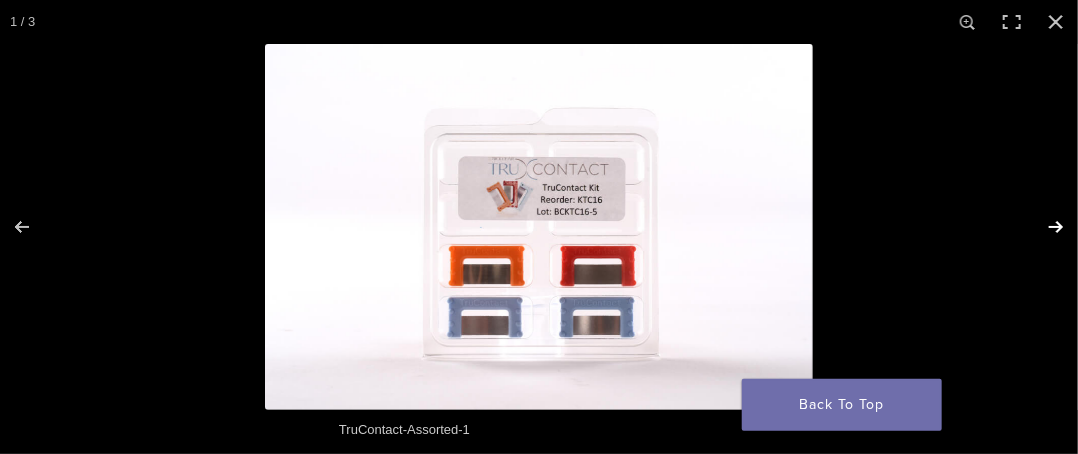 click at bounding box center [1043, 227] 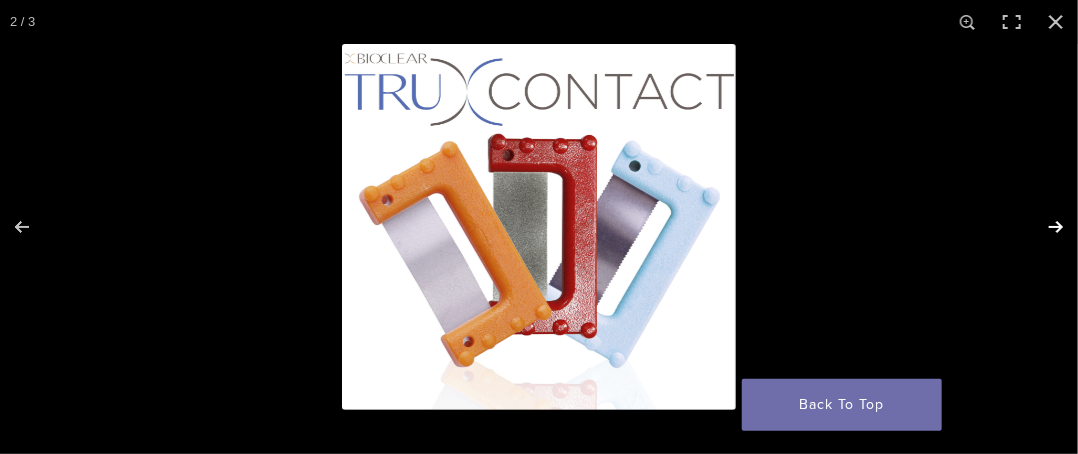 click at bounding box center (1043, 227) 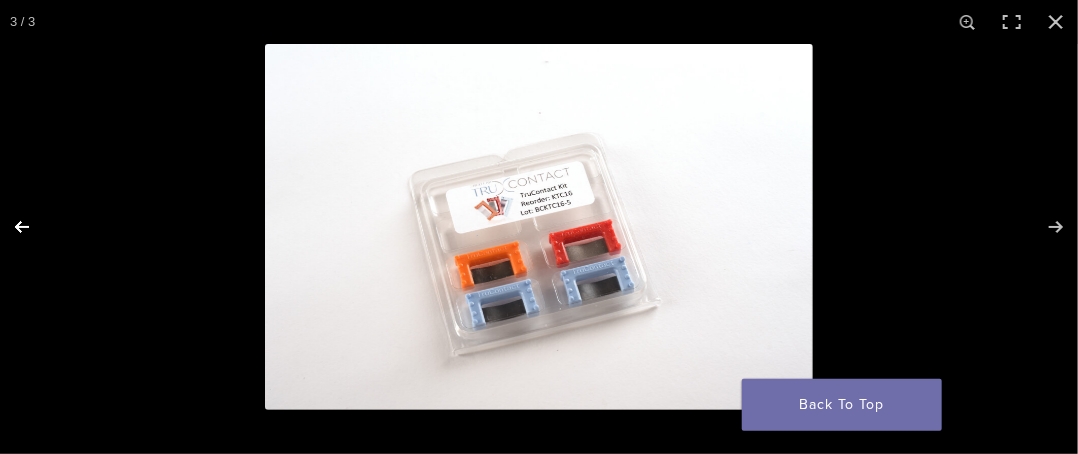 click at bounding box center (35, 227) 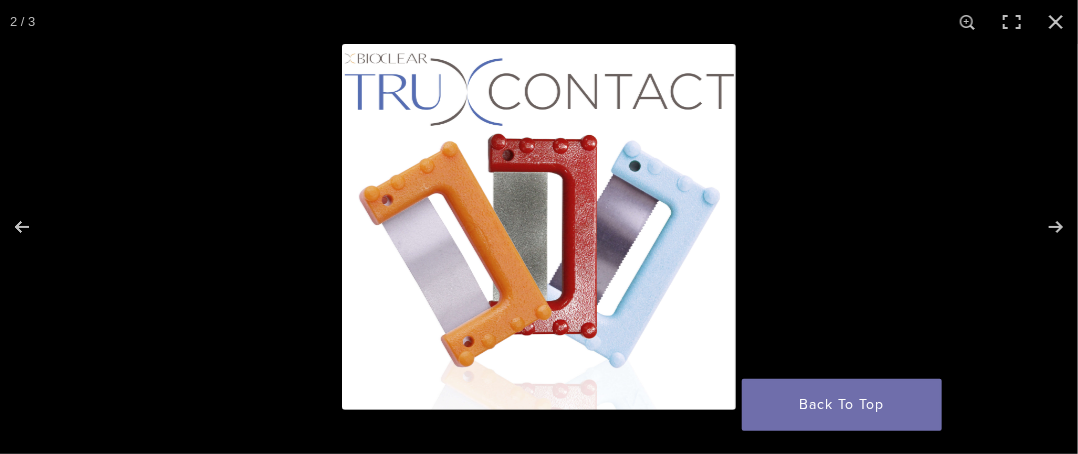 click at bounding box center [539, 227] 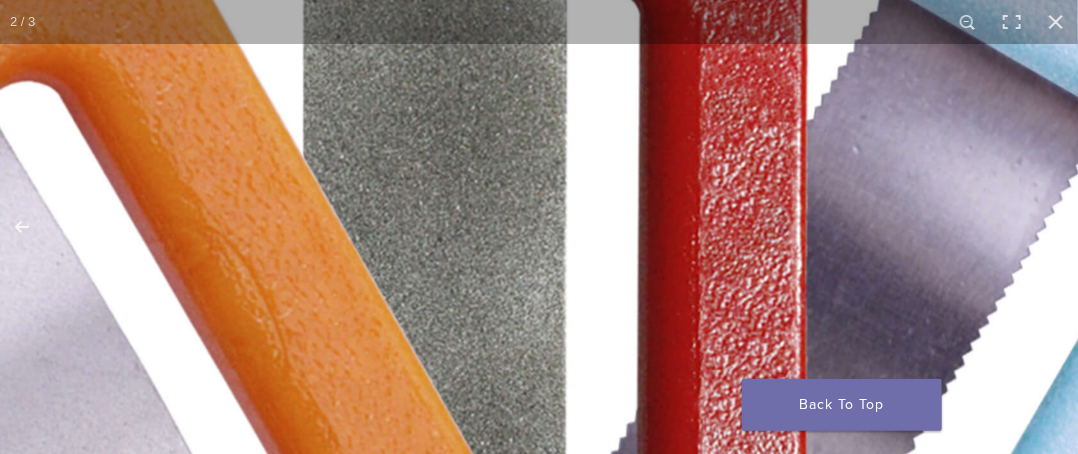 click at bounding box center (525, 245) 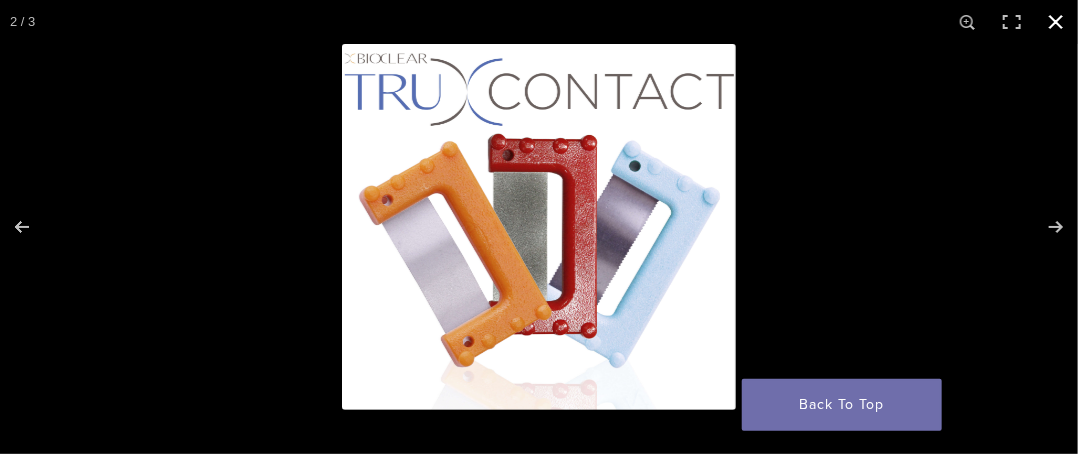 click at bounding box center (1056, 22) 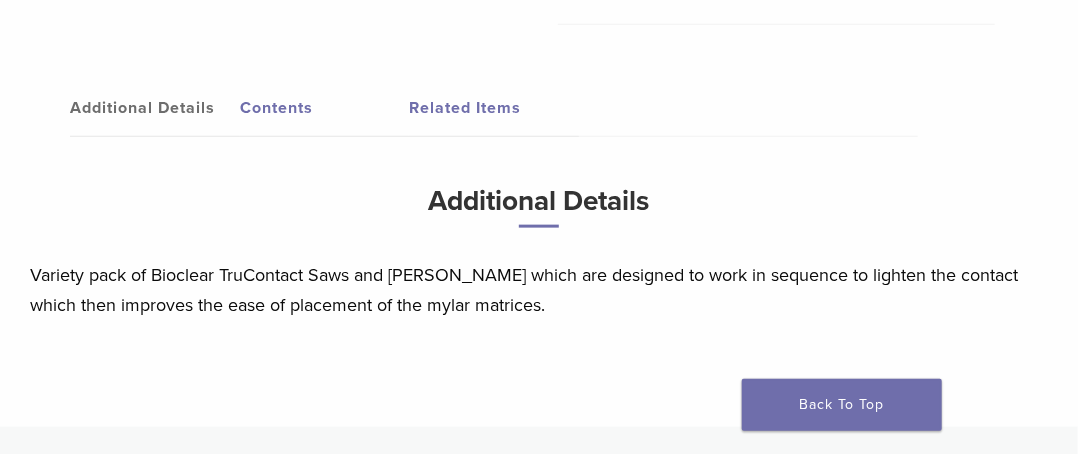 scroll, scrollTop: 700, scrollLeft: 0, axis: vertical 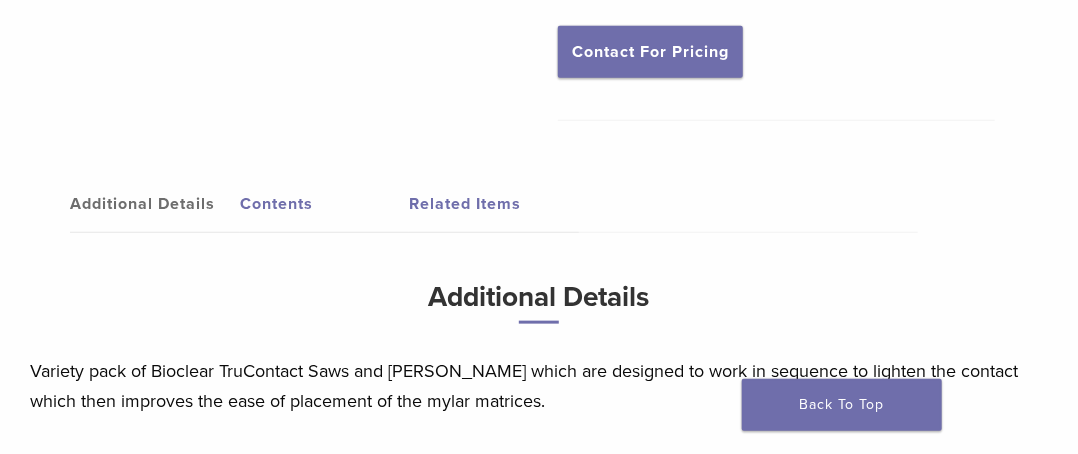 click on "Contents" at bounding box center (325, 204) 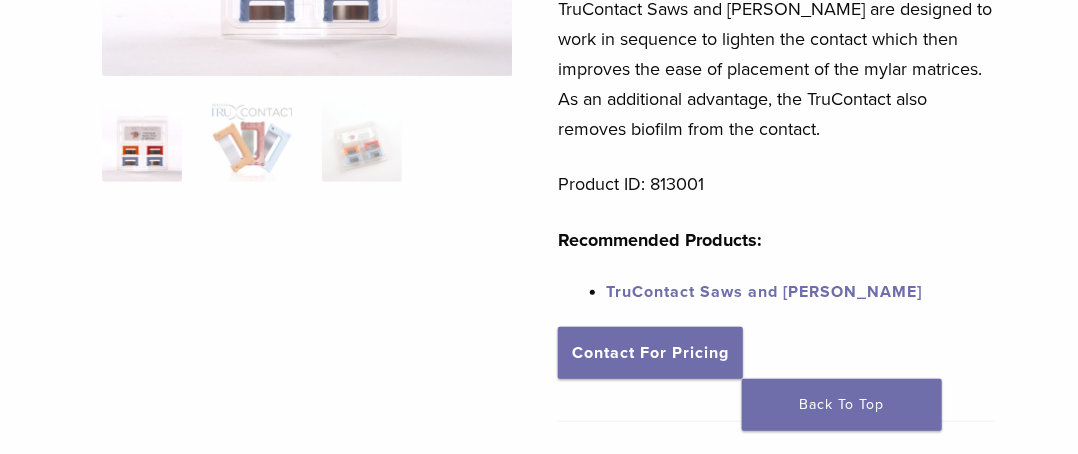 scroll, scrollTop: 400, scrollLeft: 0, axis: vertical 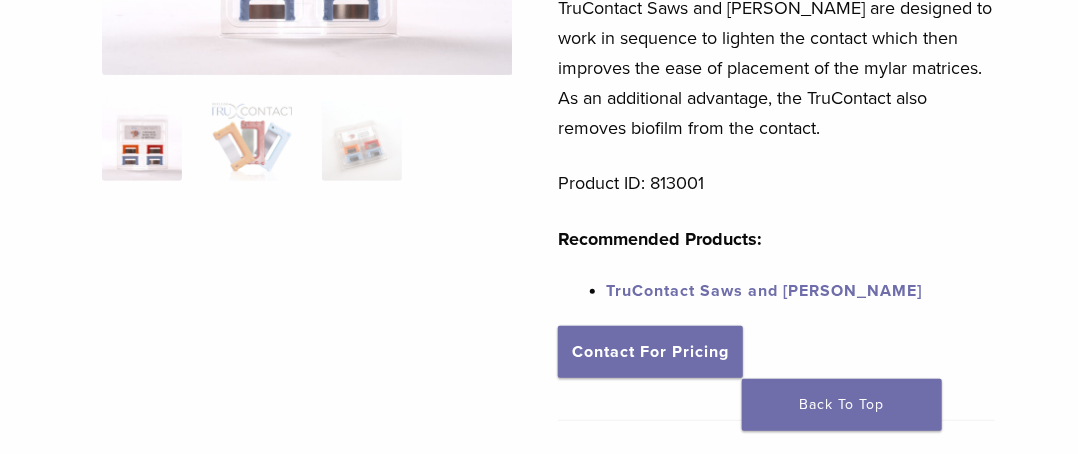 click on "TruContact Saws and [PERSON_NAME]" at bounding box center (764, 291) 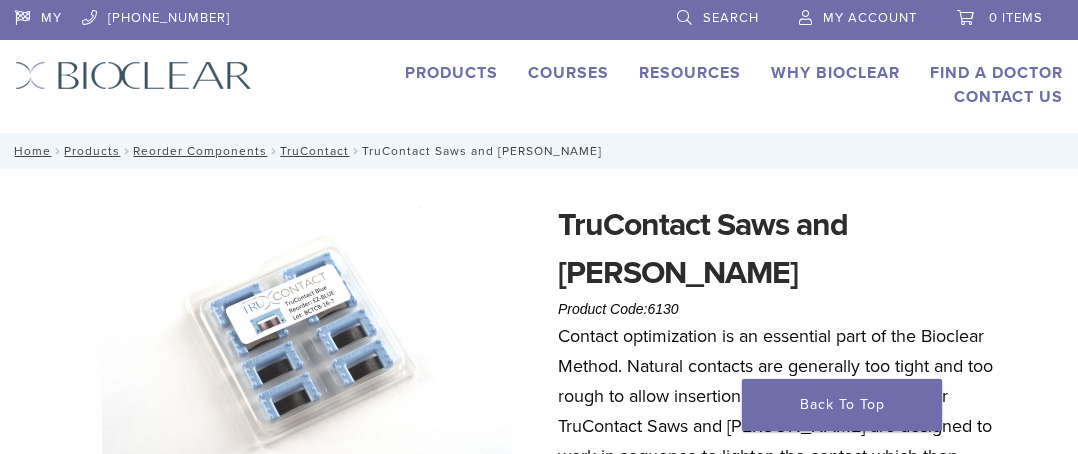 scroll, scrollTop: 300, scrollLeft: 0, axis: vertical 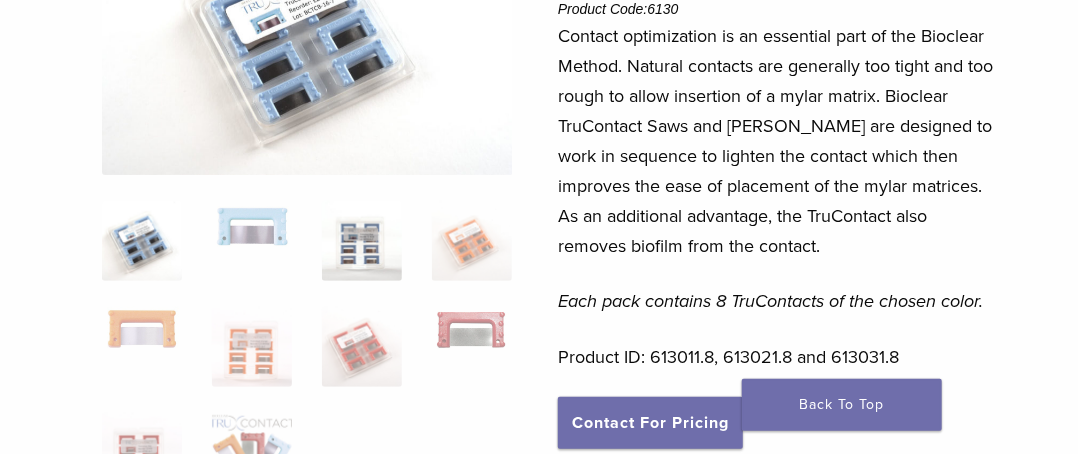 click at bounding box center (362, 241) 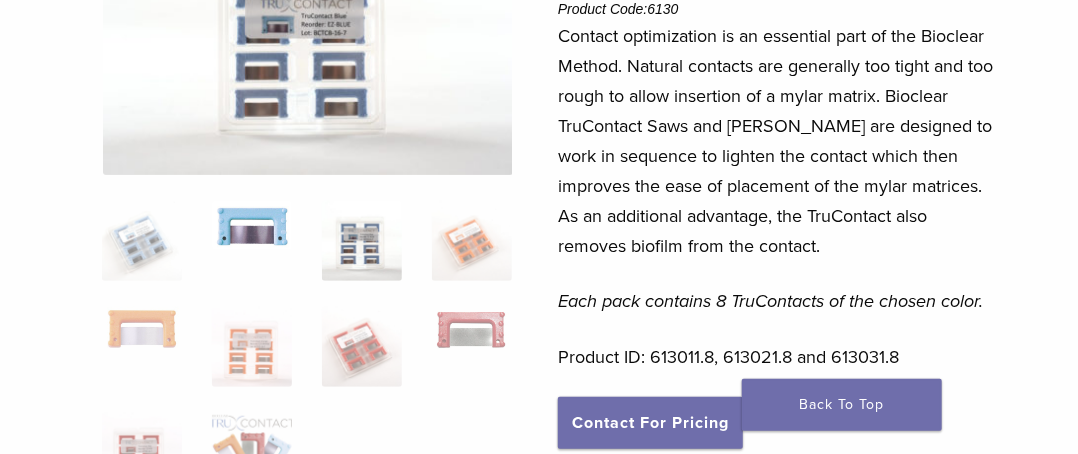 drag, startPoint x: 244, startPoint y: 241, endPoint x: 254, endPoint y: 243, distance: 10.198039 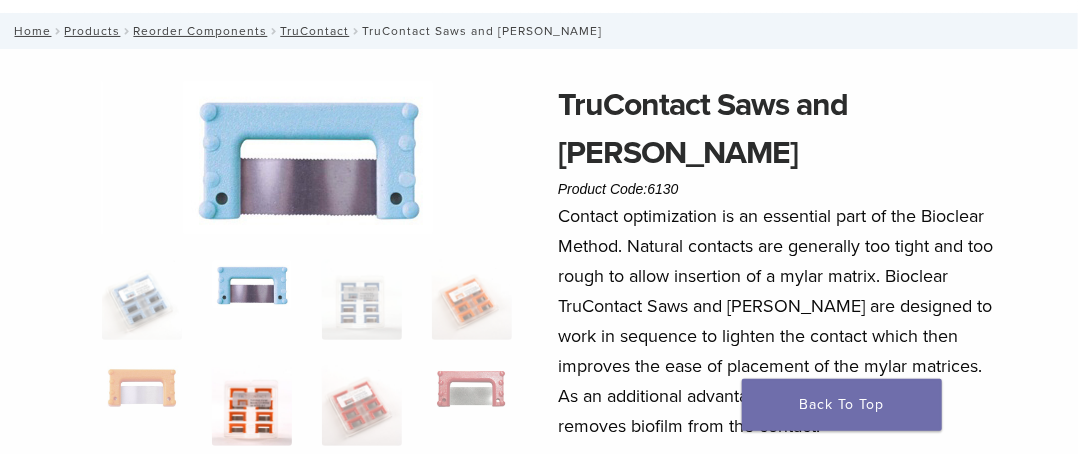 scroll, scrollTop: 100, scrollLeft: 0, axis: vertical 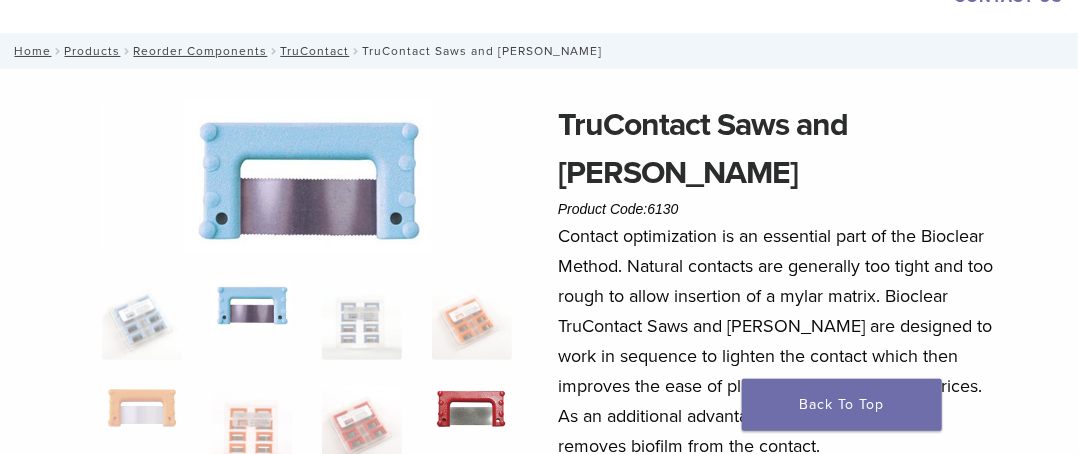 click at bounding box center (472, 409) 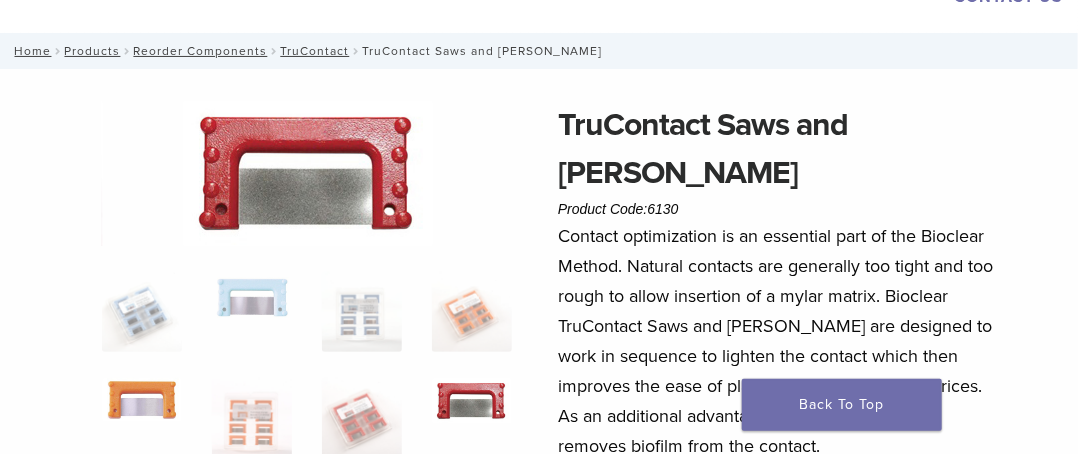 click at bounding box center (142, 400) 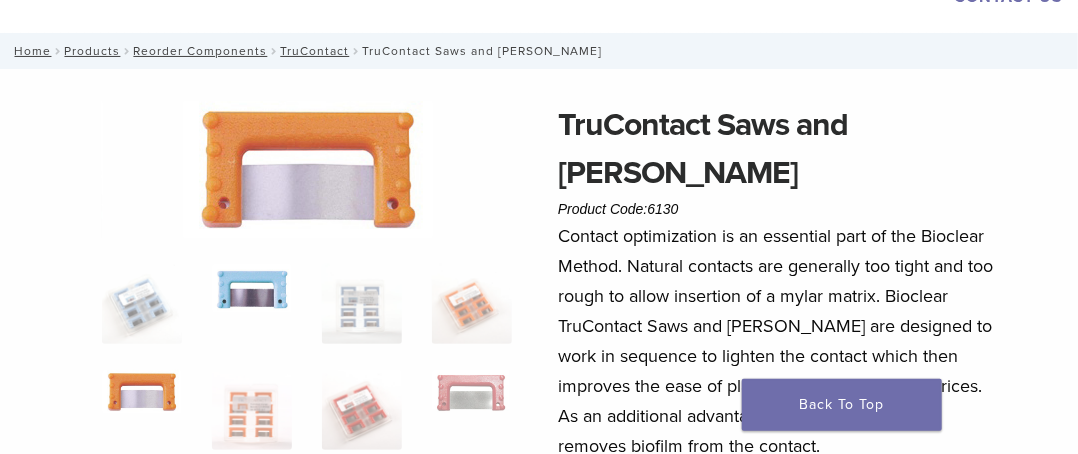 click at bounding box center [252, 288] 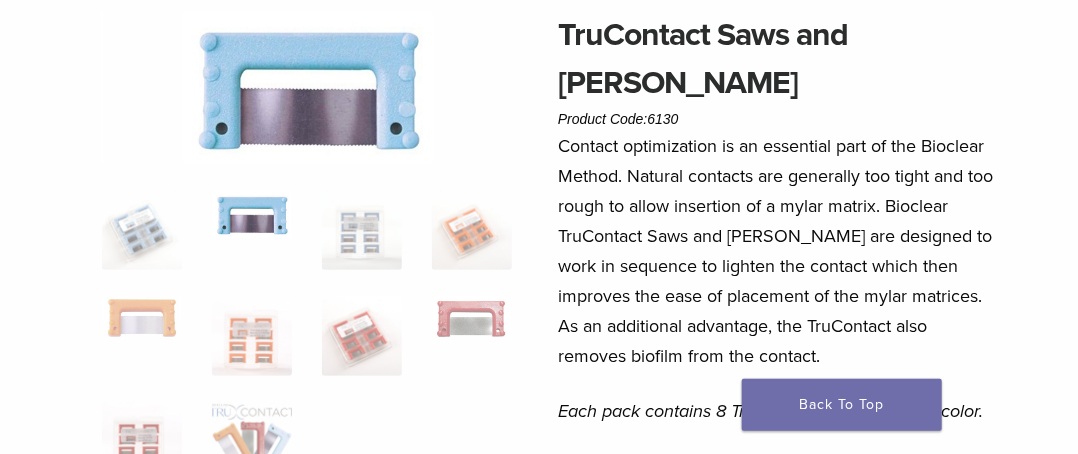 scroll, scrollTop: 100, scrollLeft: 0, axis: vertical 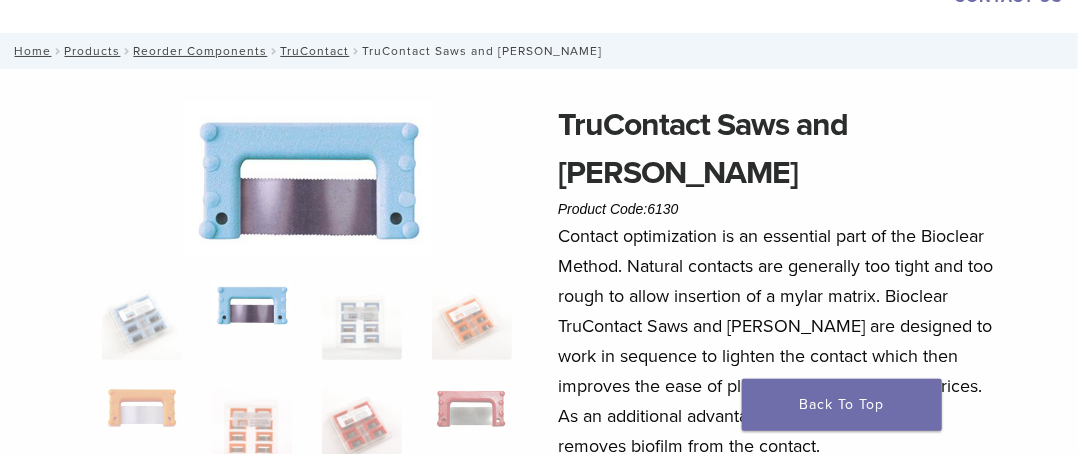 click on "TruContact Saws and Sanders
Product Code:
6130
$ 88.79  –  $ 100.31
TruContact Saws and Sanders
Product Code:
6130
$ 88.79  –  $ 100.31
Contact optimization is an essential part of the Bioclear Method. Natural contacts are generally too tight and too rough to allow insertion of a mylar matrix. Bioclear TruContact Saws and Sanders are designed to work in sequence to lighten the contact which then improves the ease of placement of the mylar matrices. As an additional advantage, the TruContact also removes biofilm from the contact.
Each pack contains 8 TruContacts of the chosen color.
Product ID: 613011.8, 613021.8 and 613031.8
Contact For Pricing
Additional Details" at bounding box center [539, 581] 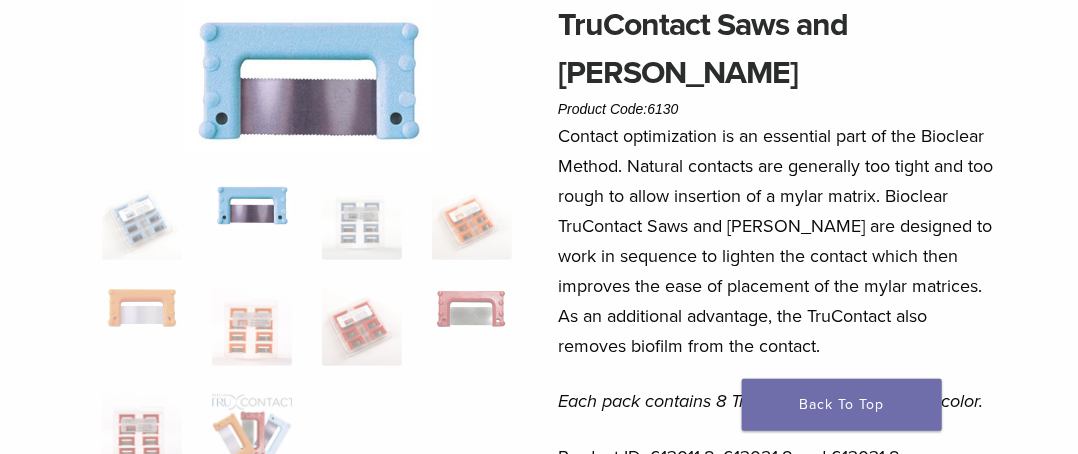 scroll, scrollTop: 100, scrollLeft: 0, axis: vertical 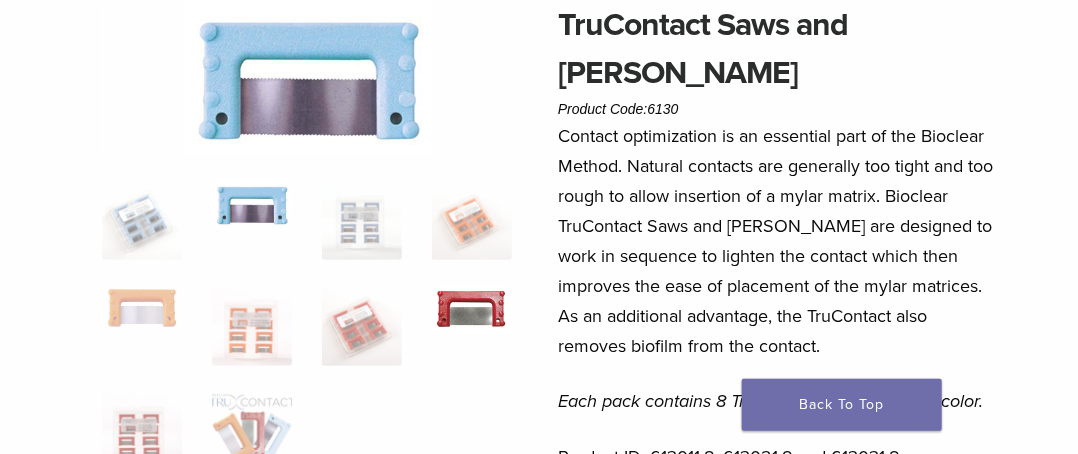 click at bounding box center [472, 309] 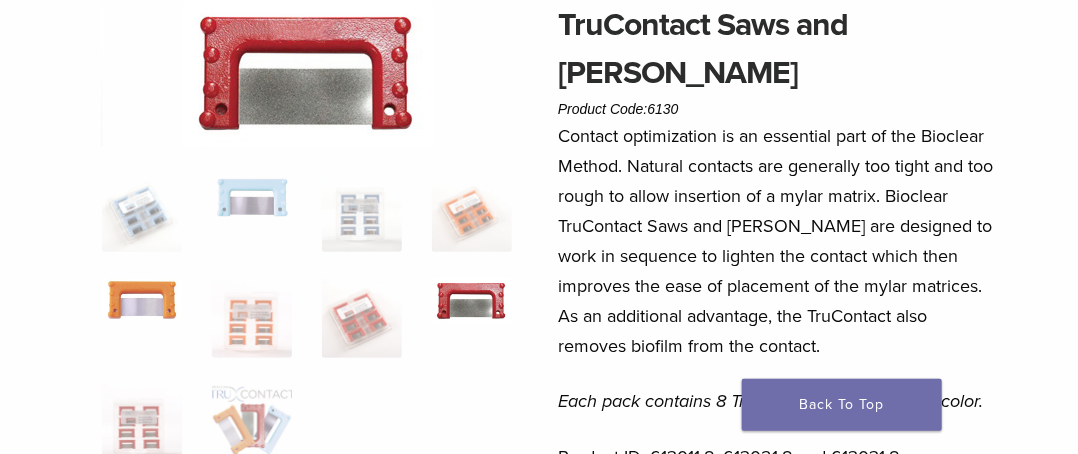 click at bounding box center [142, 300] 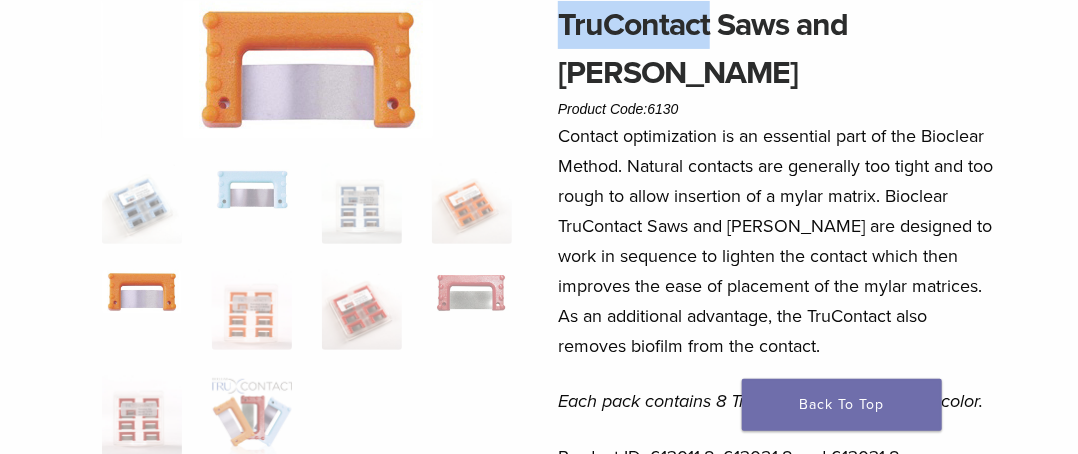 drag, startPoint x: 558, startPoint y: 18, endPoint x: 712, endPoint y: 24, distance: 154.11684 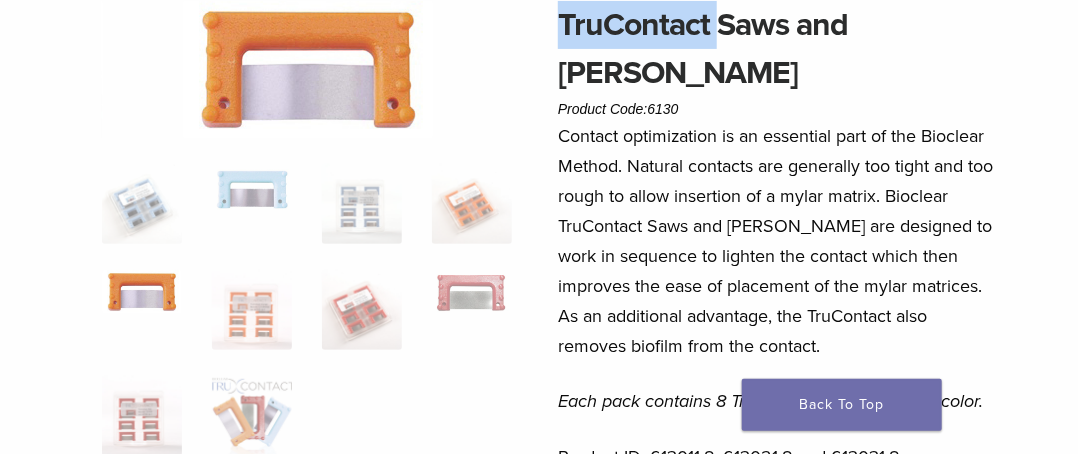 copy on "TruContact" 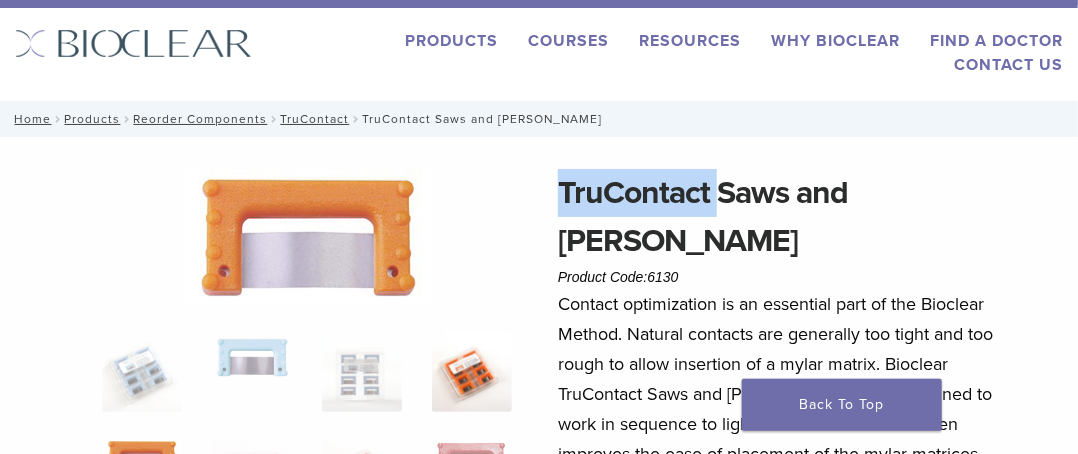 scroll, scrollTop: 0, scrollLeft: 0, axis: both 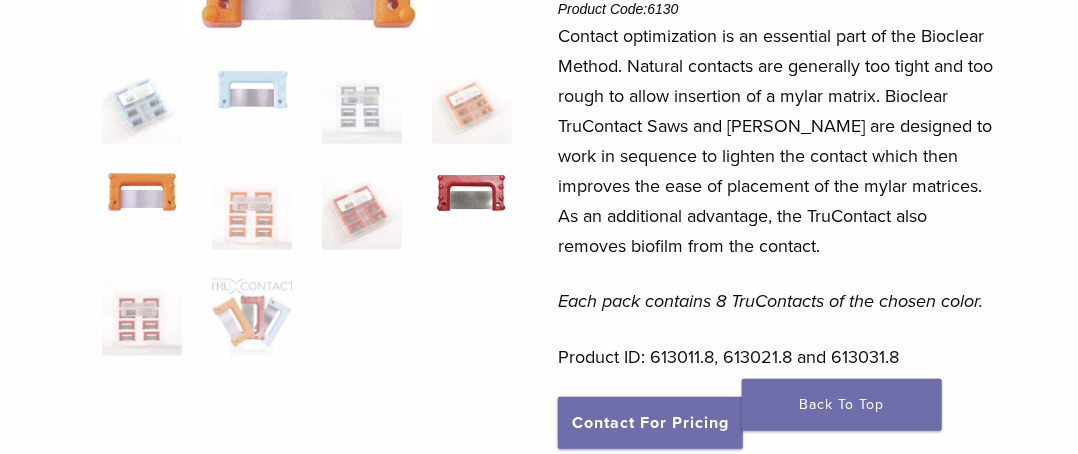 click at bounding box center [472, 193] 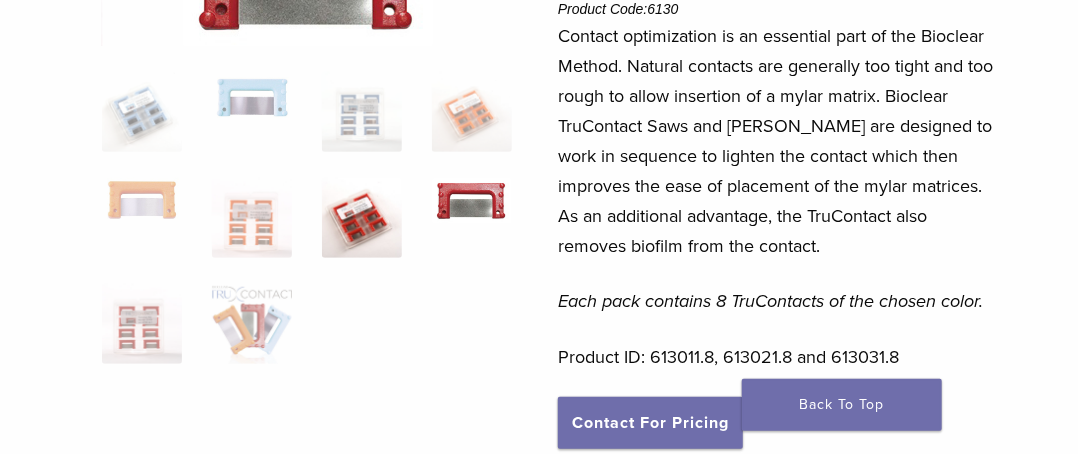 scroll, scrollTop: 100, scrollLeft: 0, axis: vertical 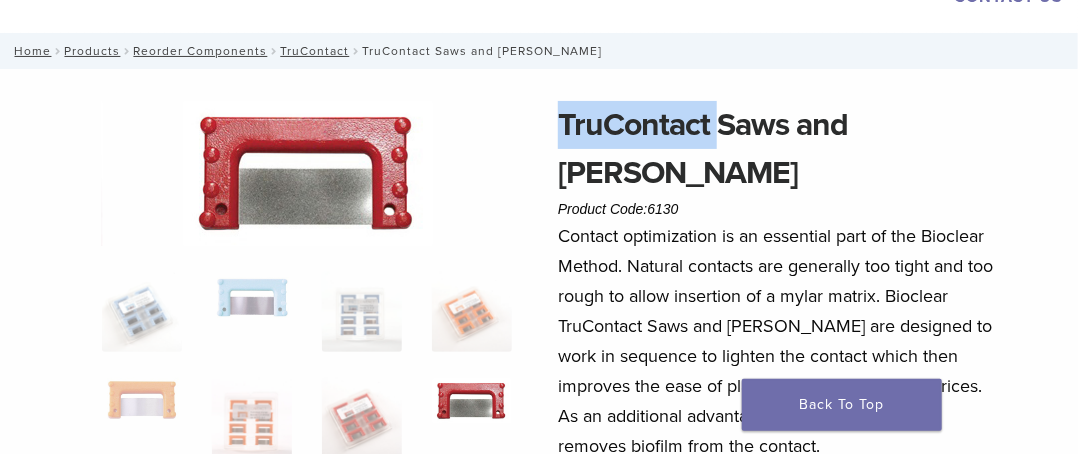 click at bounding box center (308, 173) 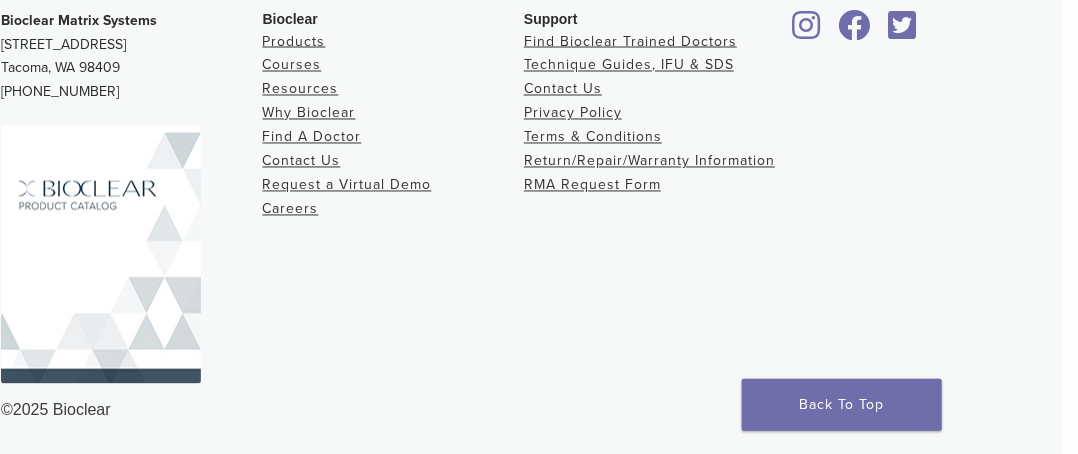 scroll, scrollTop: 1089, scrollLeft: 15, axis: both 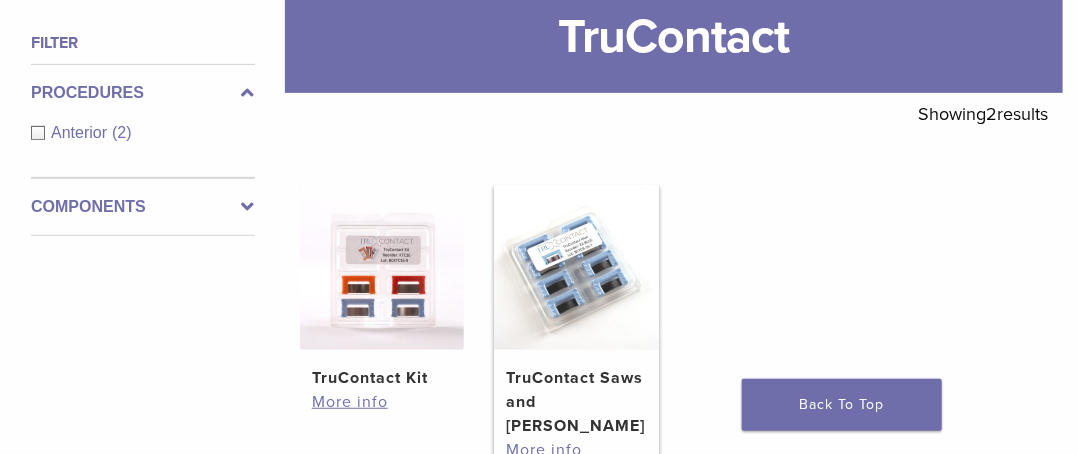 click at bounding box center [576, 267] 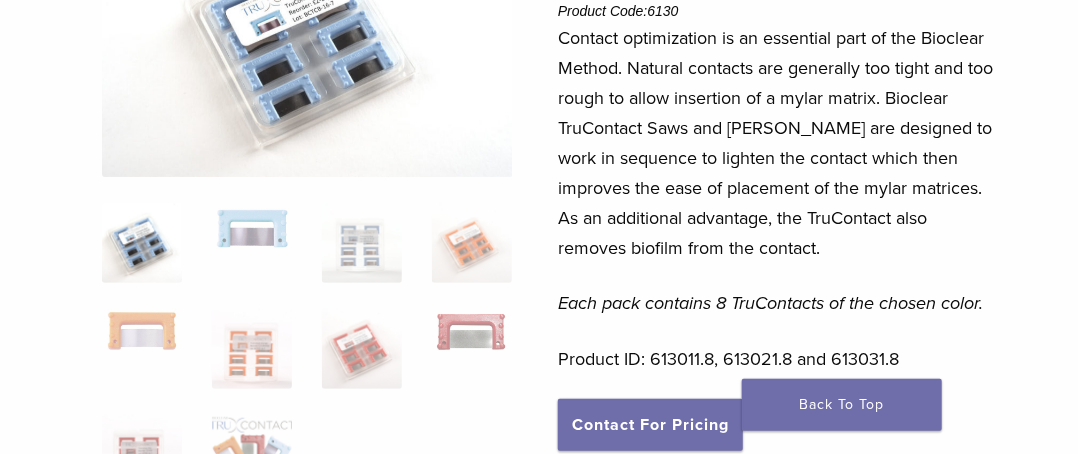 scroll, scrollTop: 300, scrollLeft: 0, axis: vertical 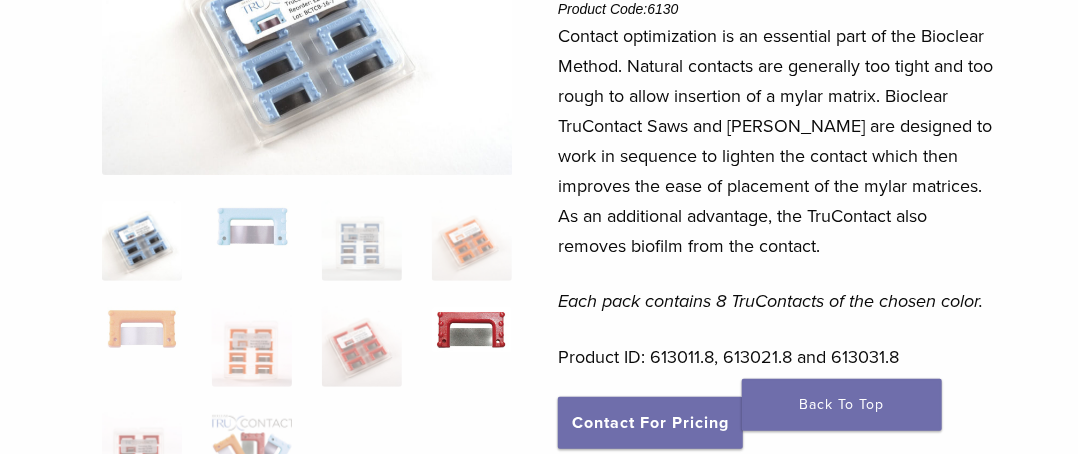 click at bounding box center (472, 330) 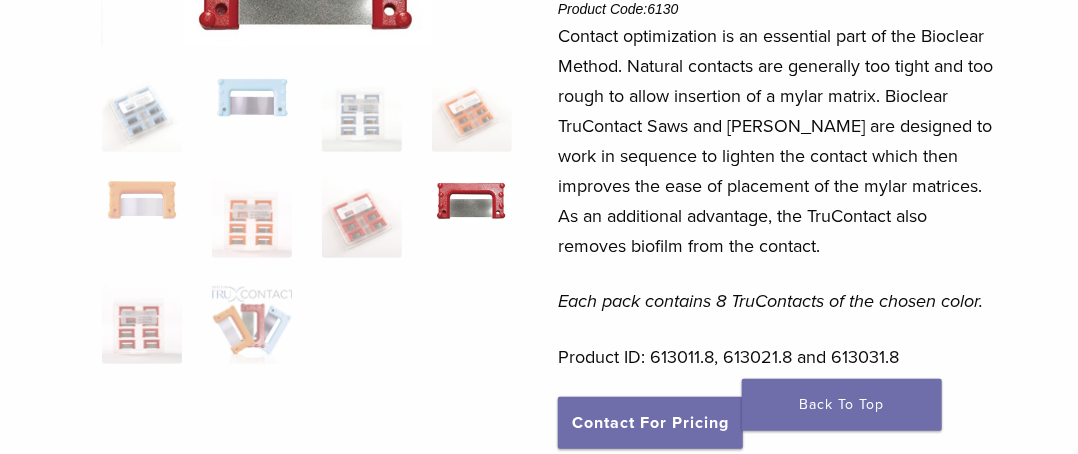 scroll, scrollTop: 100, scrollLeft: 0, axis: vertical 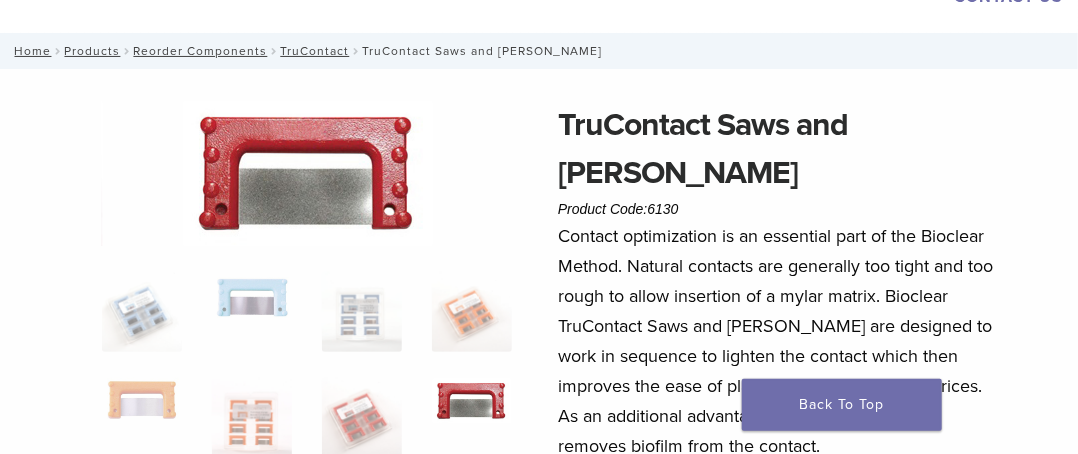 click at bounding box center (308, 173) 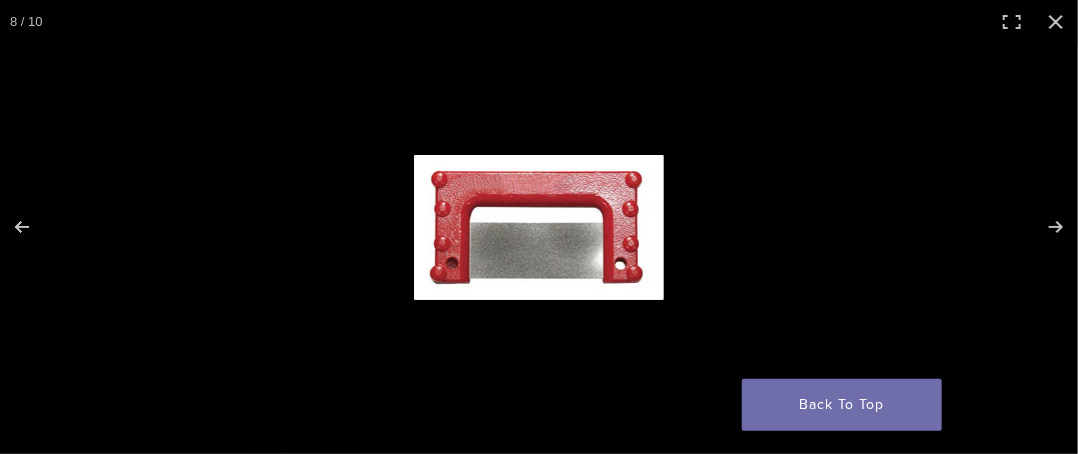 click at bounding box center (539, 227) 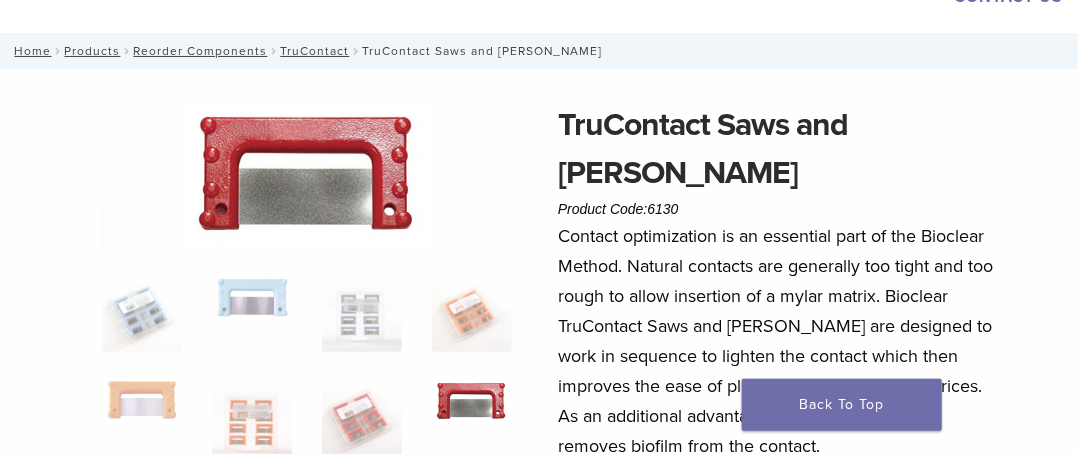 click at bounding box center [308, 173] 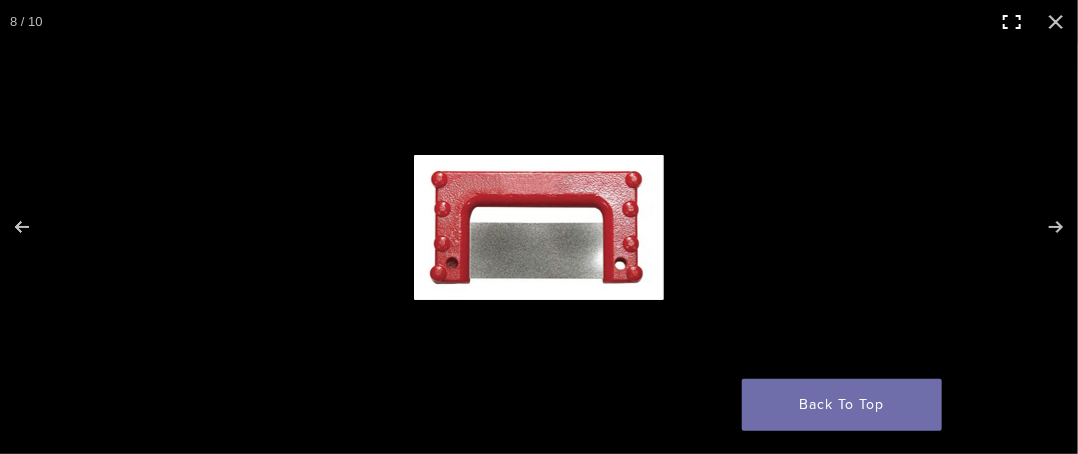 click at bounding box center (1012, 22) 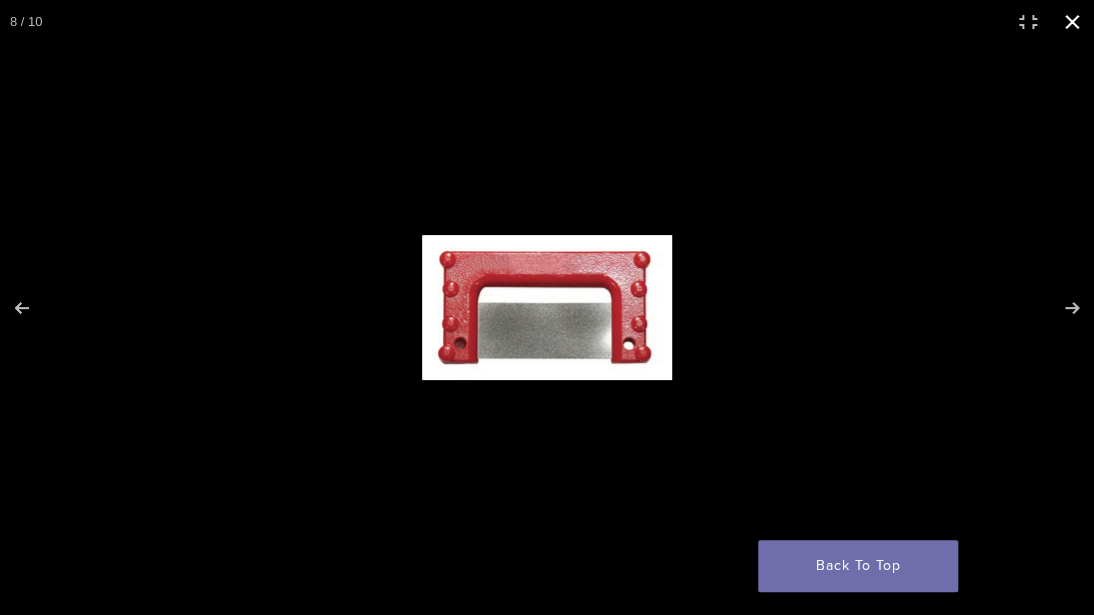click at bounding box center (1072, 22) 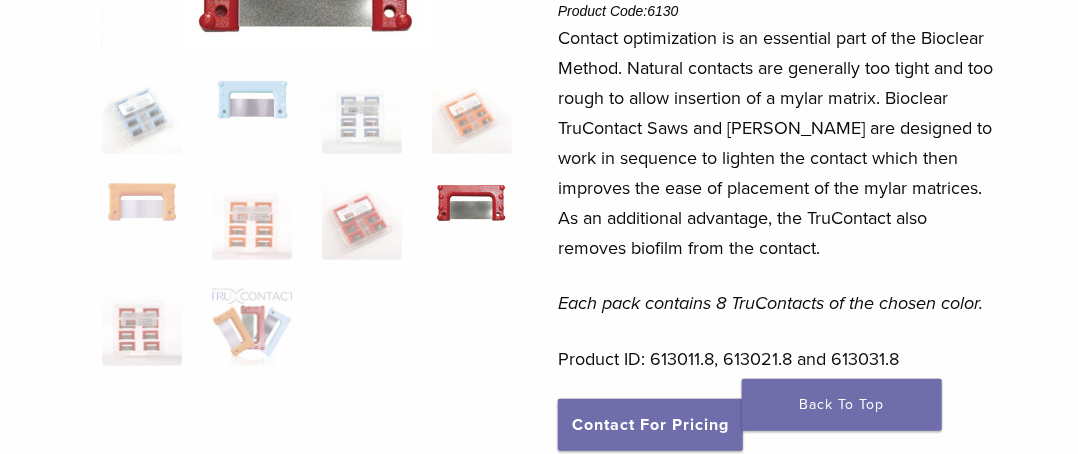 scroll, scrollTop: 300, scrollLeft: 0, axis: vertical 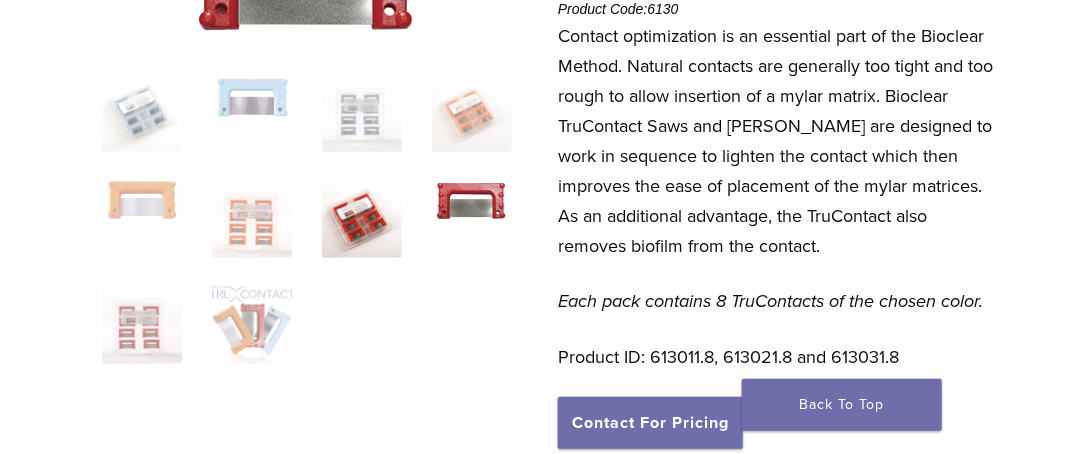click at bounding box center (362, 218) 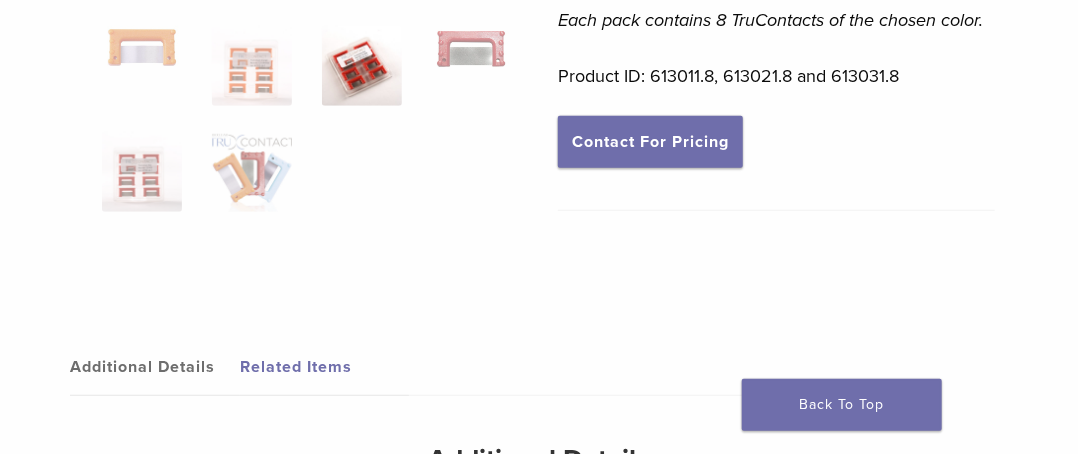 scroll, scrollTop: 600, scrollLeft: 0, axis: vertical 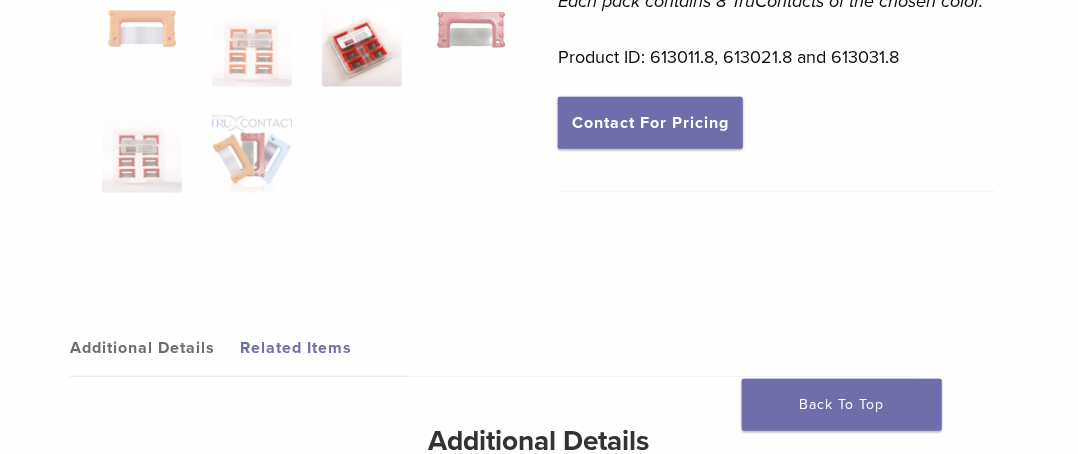 click on "Additional Details" at bounding box center (155, 348) 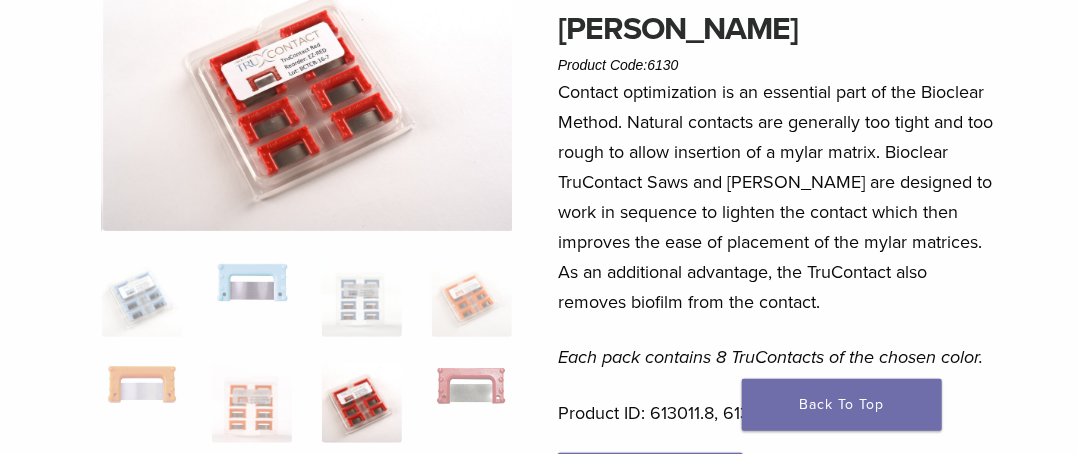scroll, scrollTop: 200, scrollLeft: 0, axis: vertical 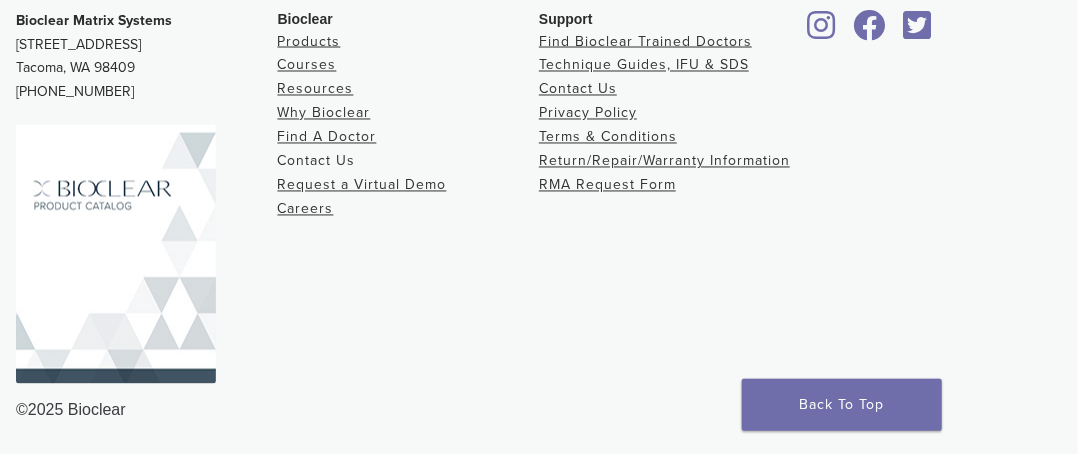 click on "Contact Us" at bounding box center (317, 161) 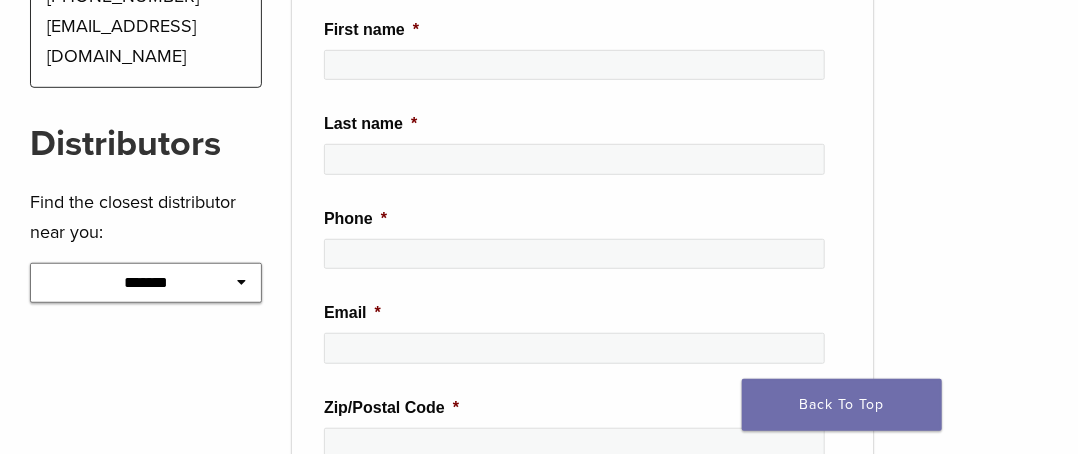 scroll, scrollTop: 400, scrollLeft: 0, axis: vertical 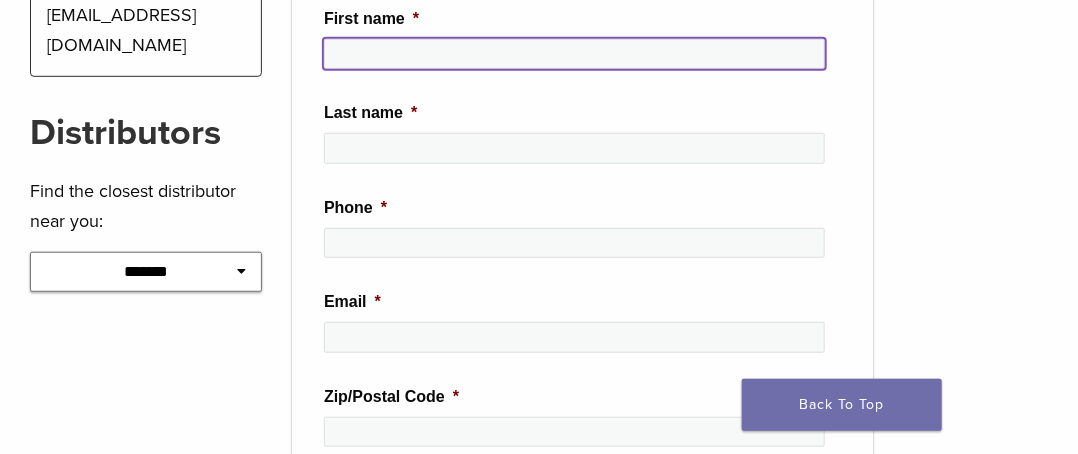 click on "First name *" at bounding box center [574, 54] 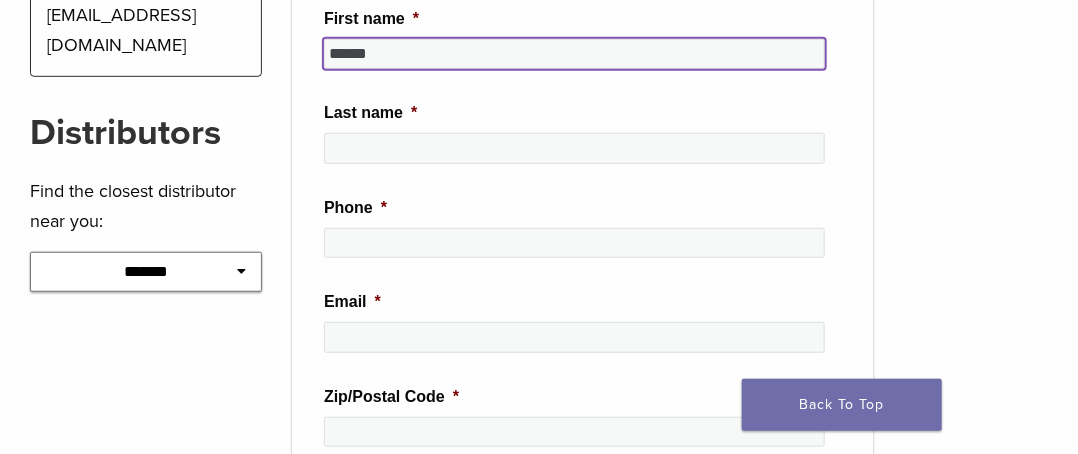 type on "******" 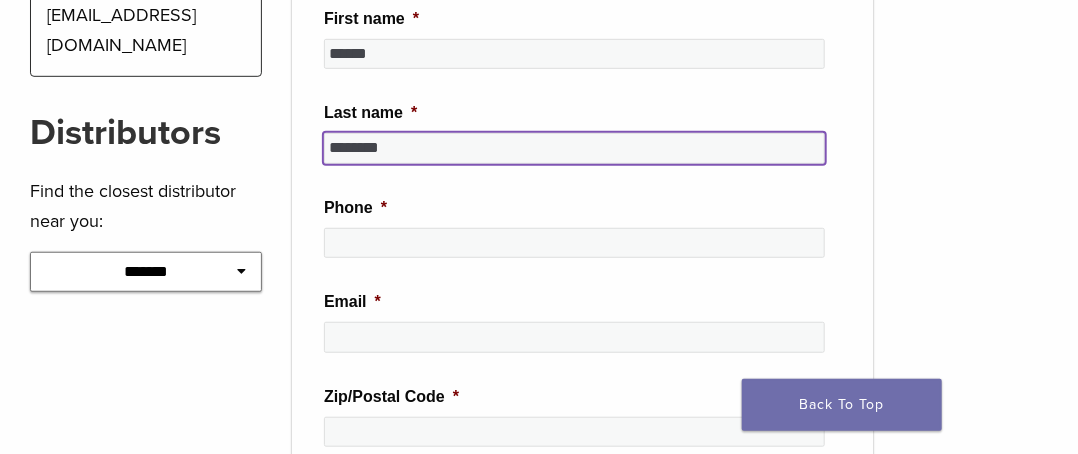 click on "********" at bounding box center [574, 148] 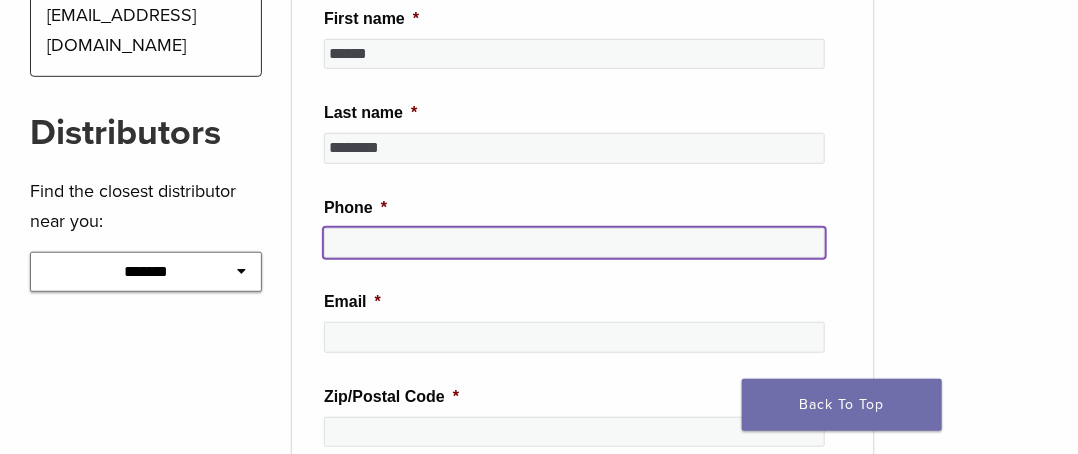 click on "Phone *" at bounding box center [574, 243] 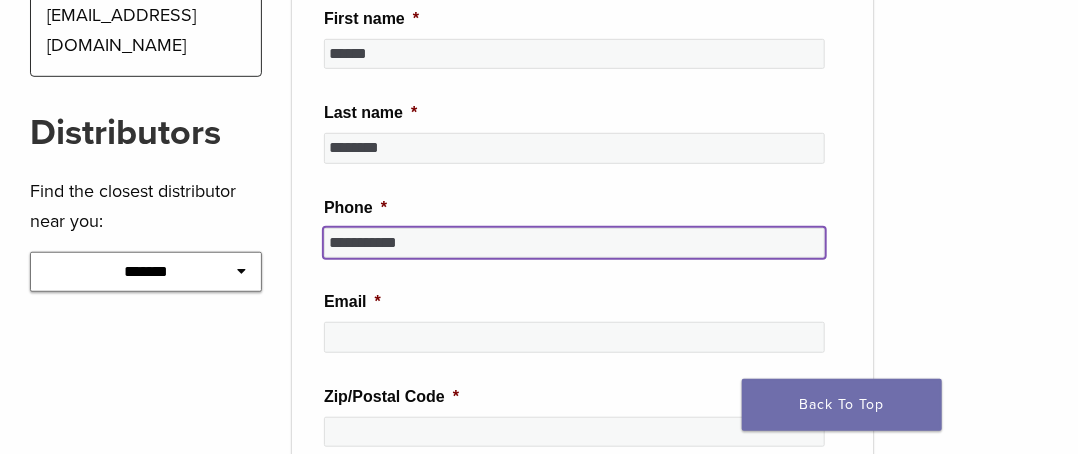 type on "**********" 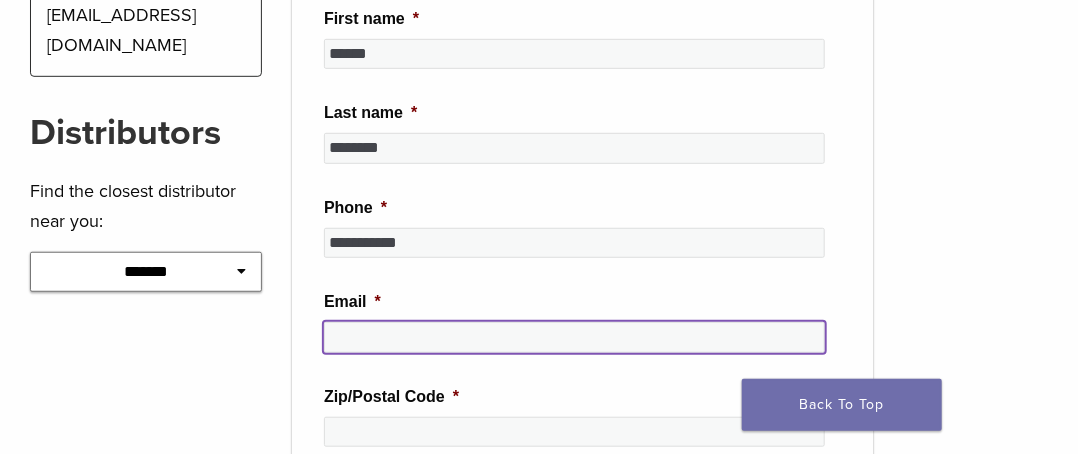 click on "Email *" at bounding box center [574, 337] 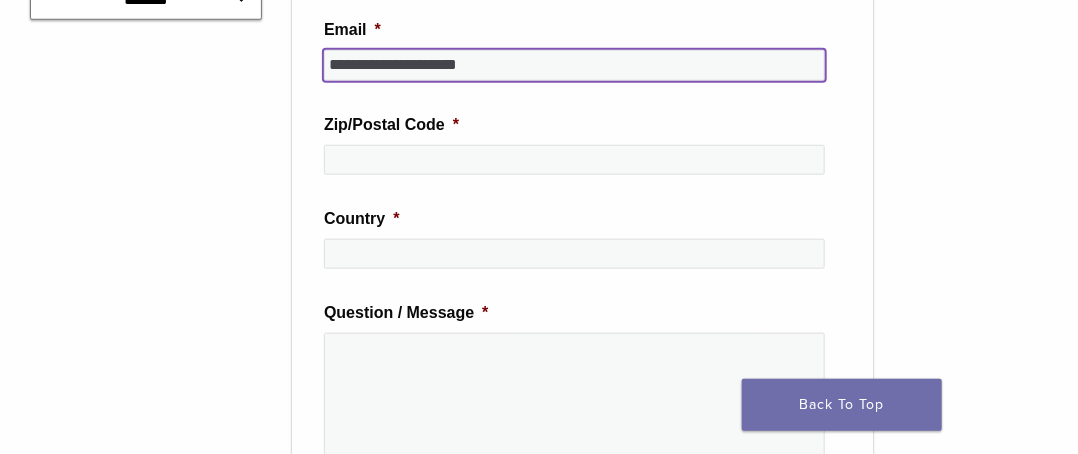 scroll, scrollTop: 700, scrollLeft: 0, axis: vertical 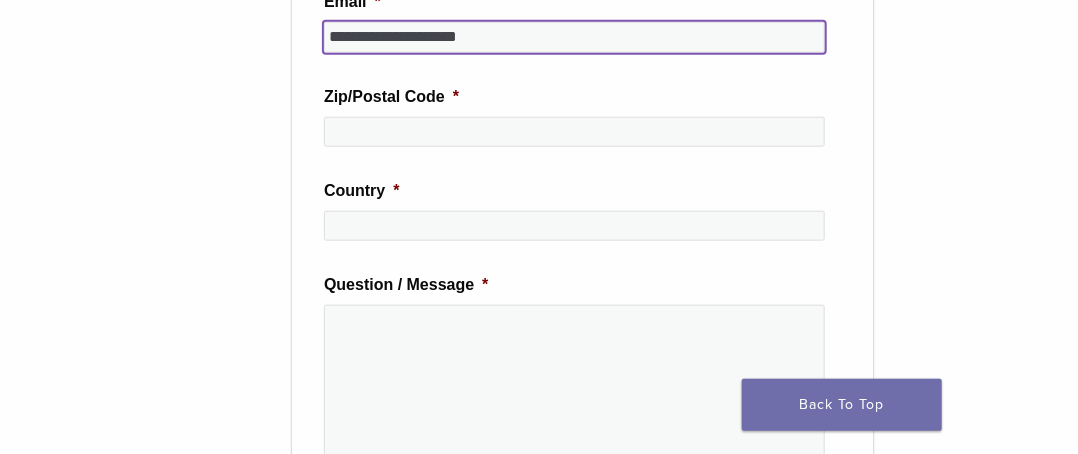type on "**********" 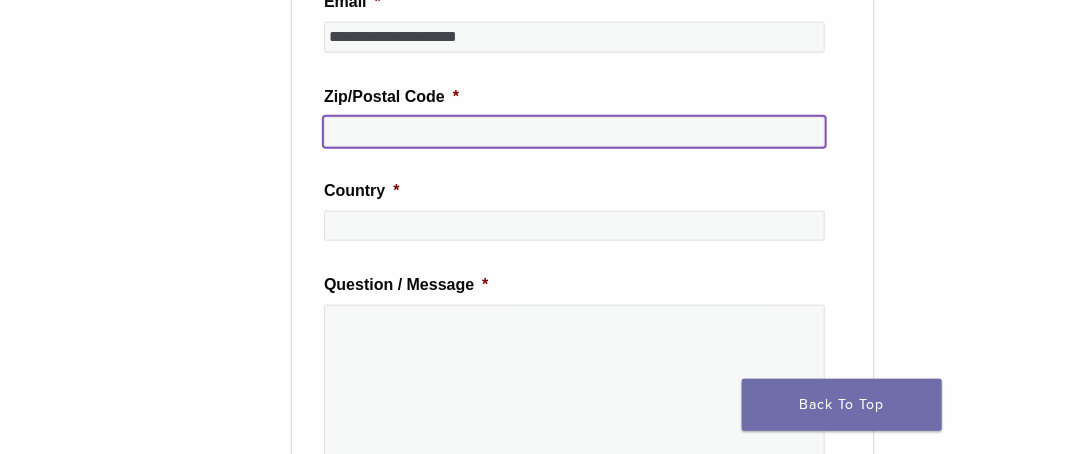 click on "Zip/Postal Code *" at bounding box center (574, 132) 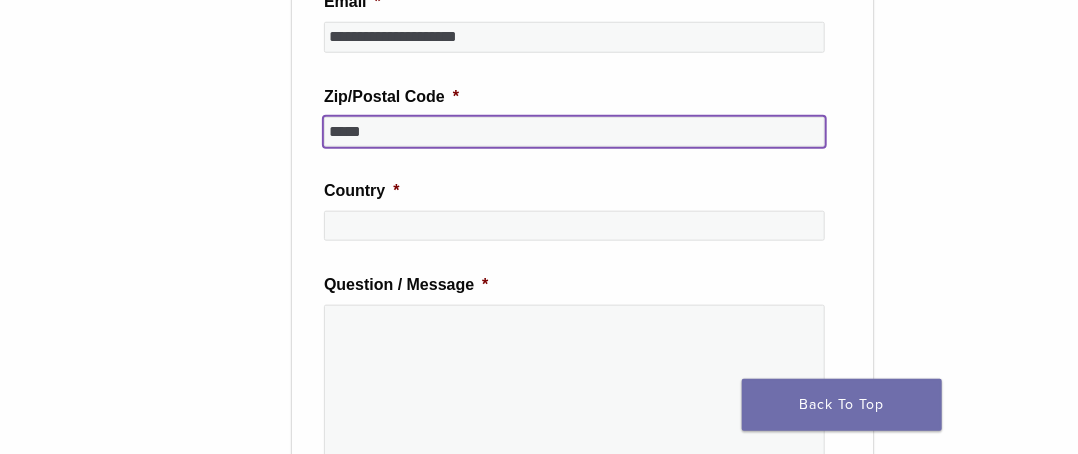 type on "*****" 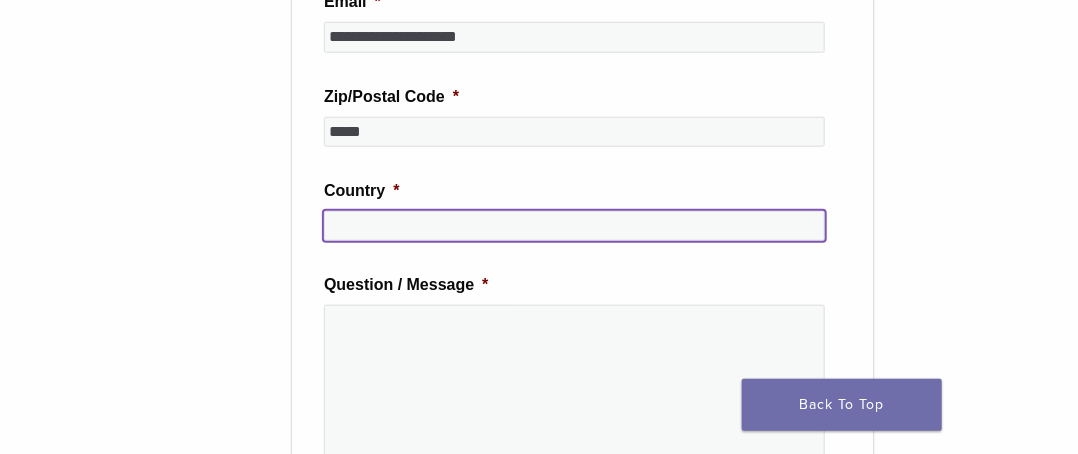click on "Country *" at bounding box center (574, 226) 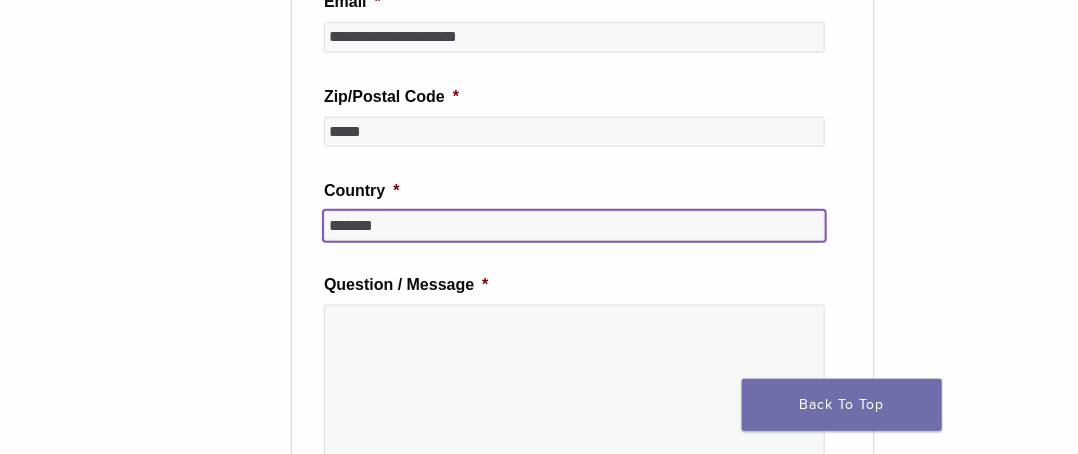 click on "*******" at bounding box center (574, 226) 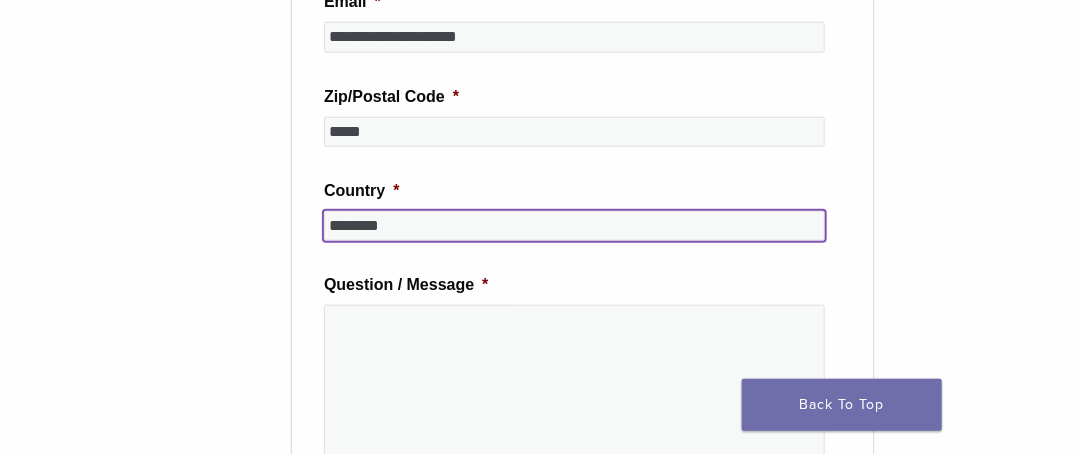 type on "********" 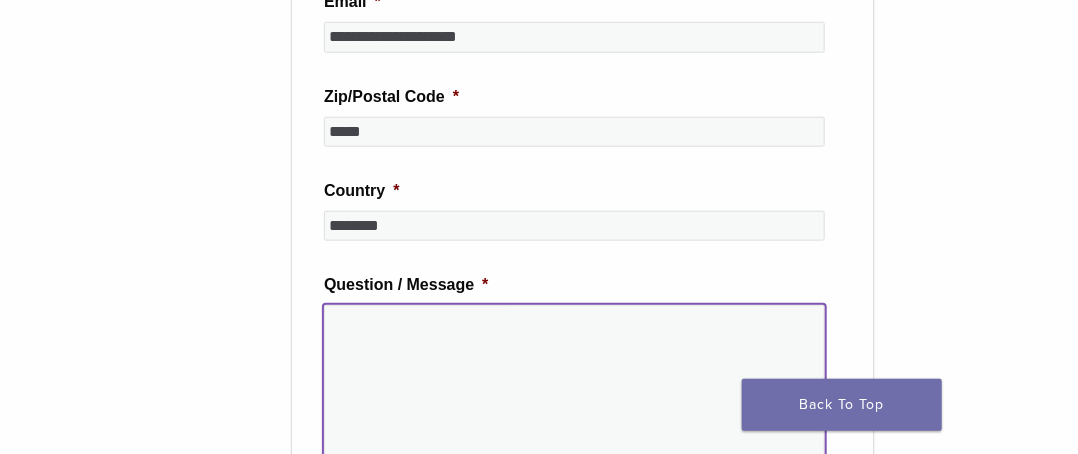 click on "Question / Message *" at bounding box center [574, 385] 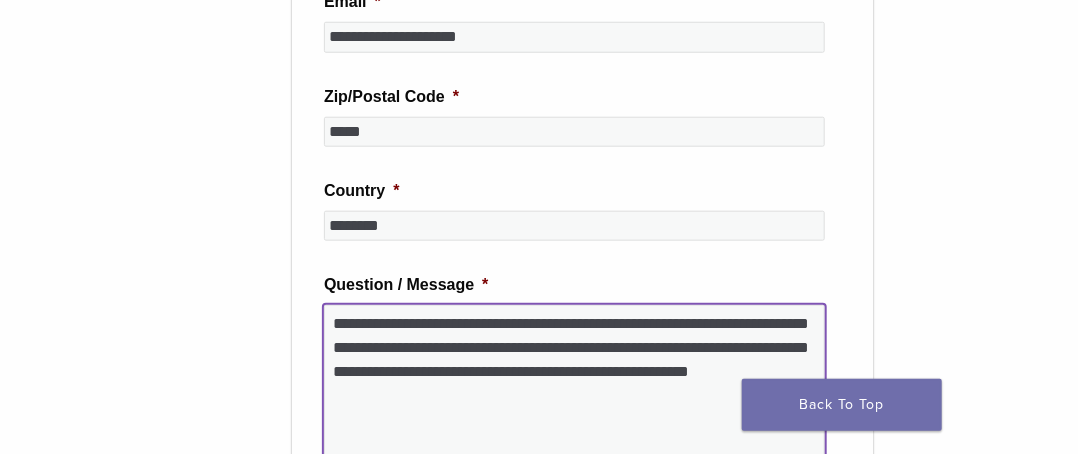 scroll, scrollTop: 100, scrollLeft: 0, axis: vertical 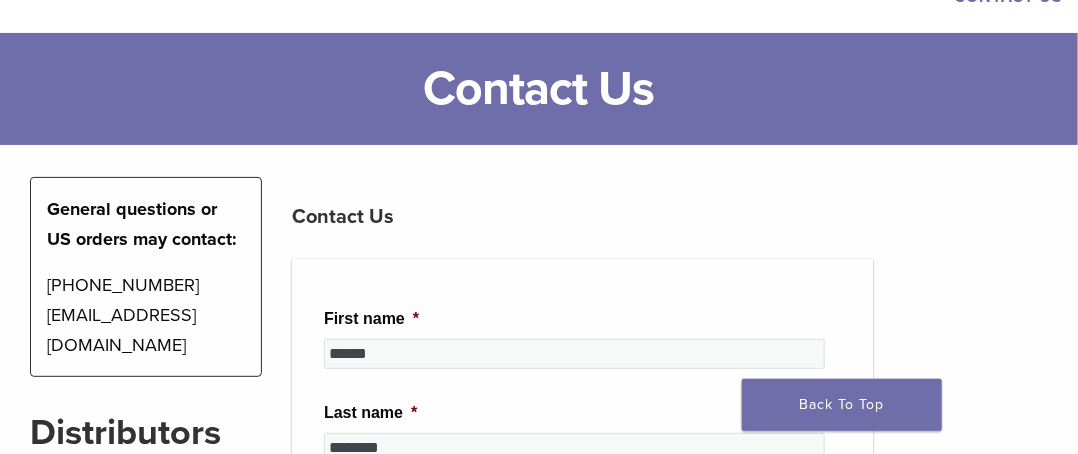 type on "**********" 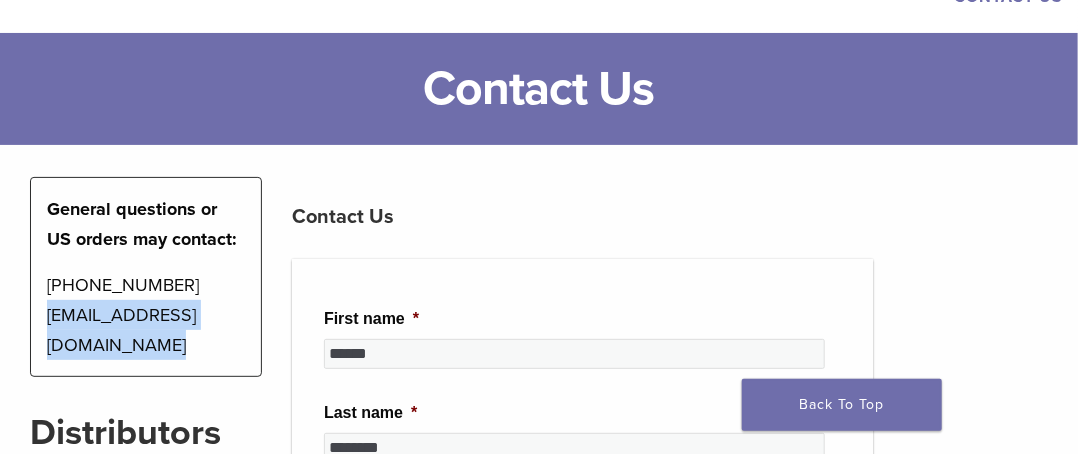 drag, startPoint x: 92, startPoint y: 347, endPoint x: 47, endPoint y: 313, distance: 56.400356 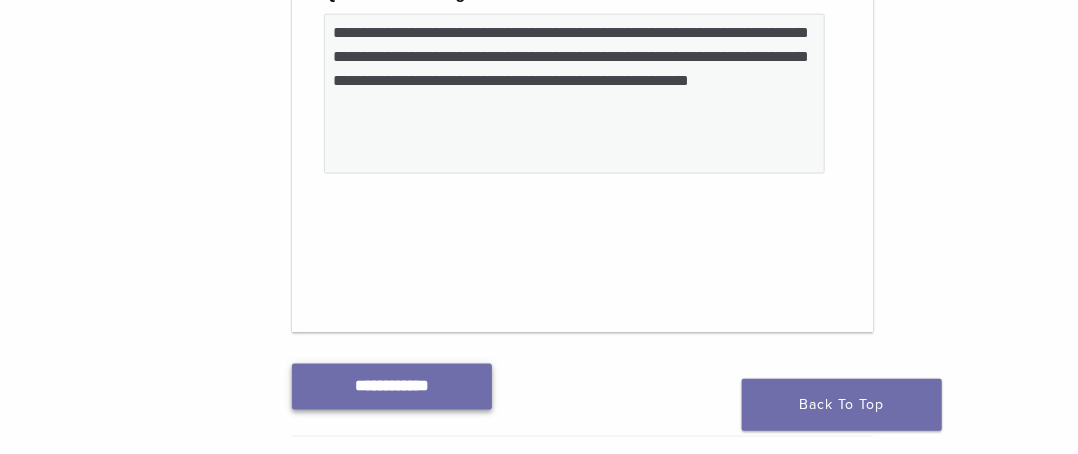 scroll, scrollTop: 1000, scrollLeft: 0, axis: vertical 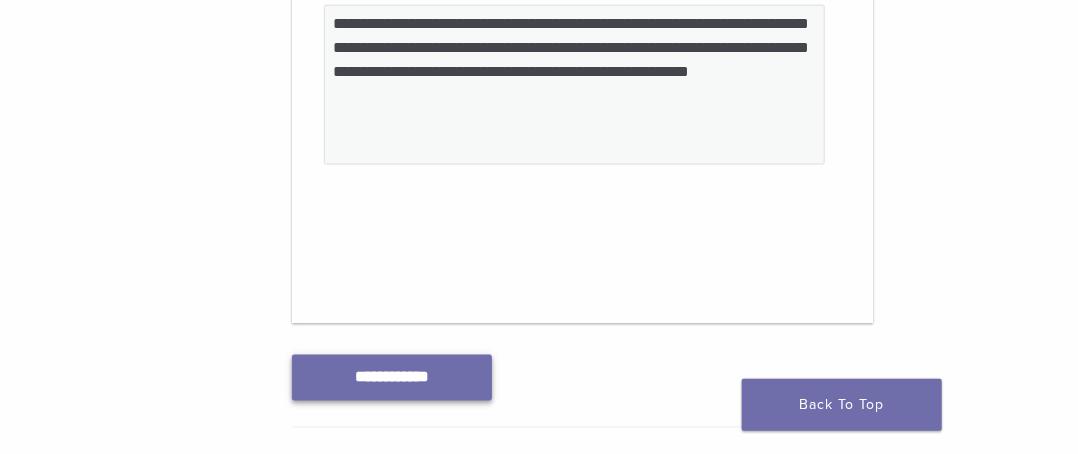 click on "**********" at bounding box center [392, 377] 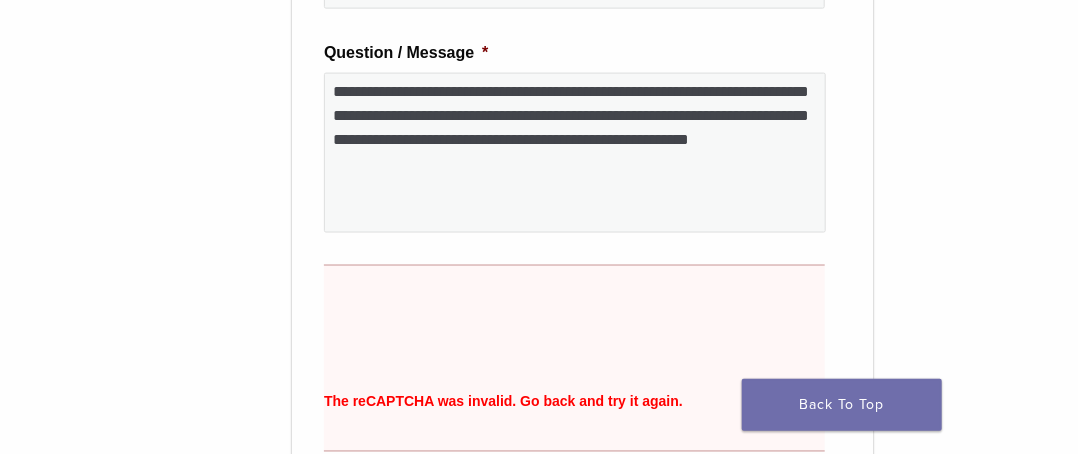 scroll, scrollTop: 1194, scrollLeft: 0, axis: vertical 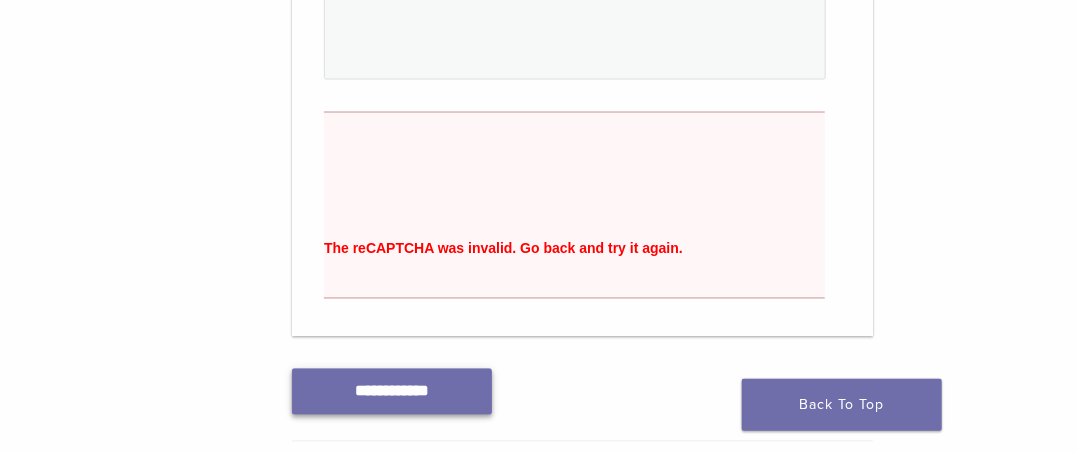 click on "**********" at bounding box center (392, 391) 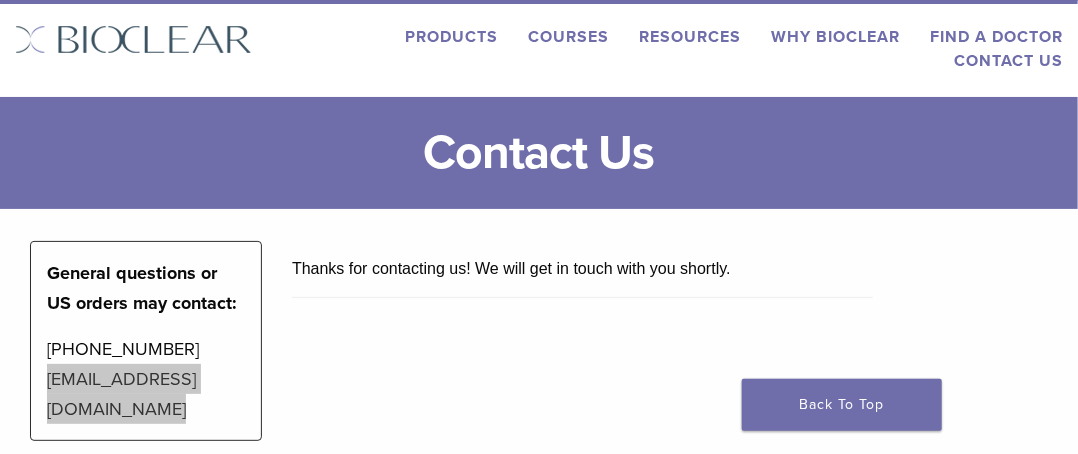 scroll, scrollTop: 0, scrollLeft: 0, axis: both 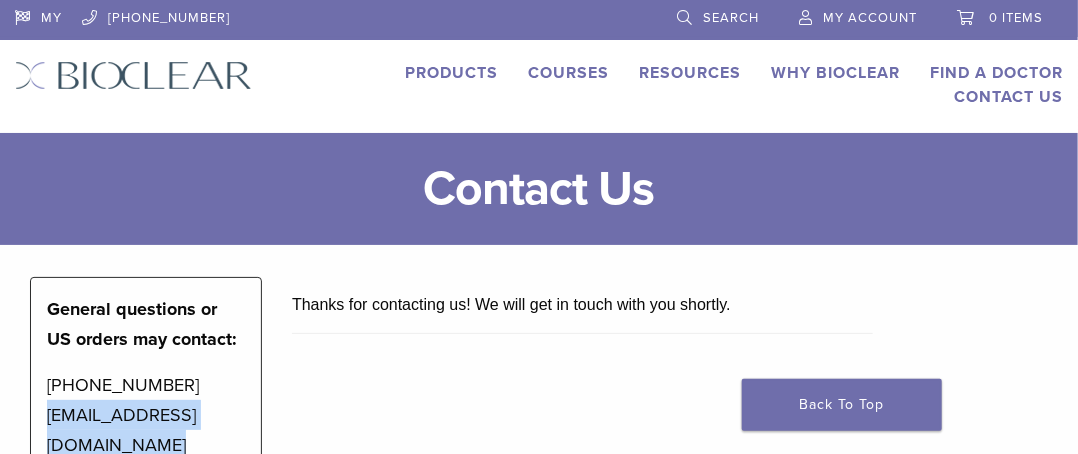 click at bounding box center [133, 75] 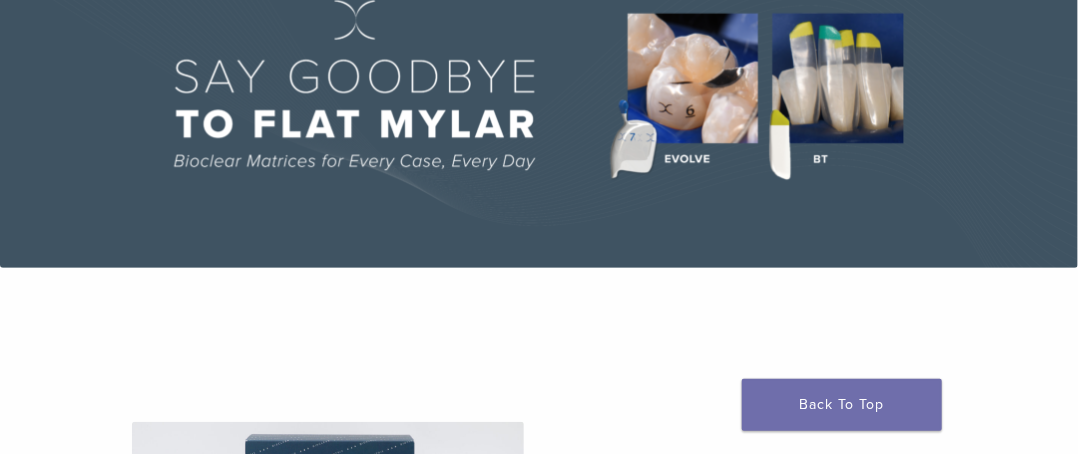 scroll, scrollTop: 0, scrollLeft: 0, axis: both 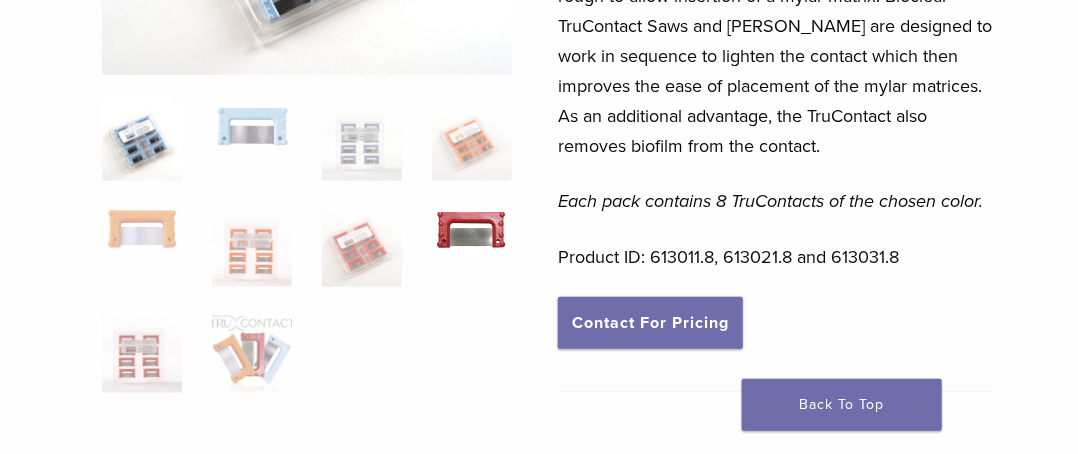 click at bounding box center (472, 247) 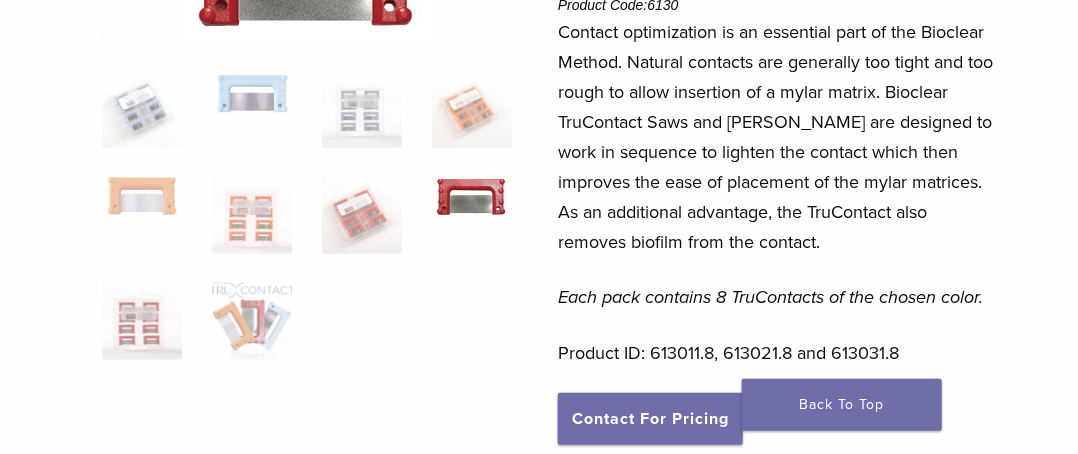 scroll, scrollTop: 200, scrollLeft: 0, axis: vertical 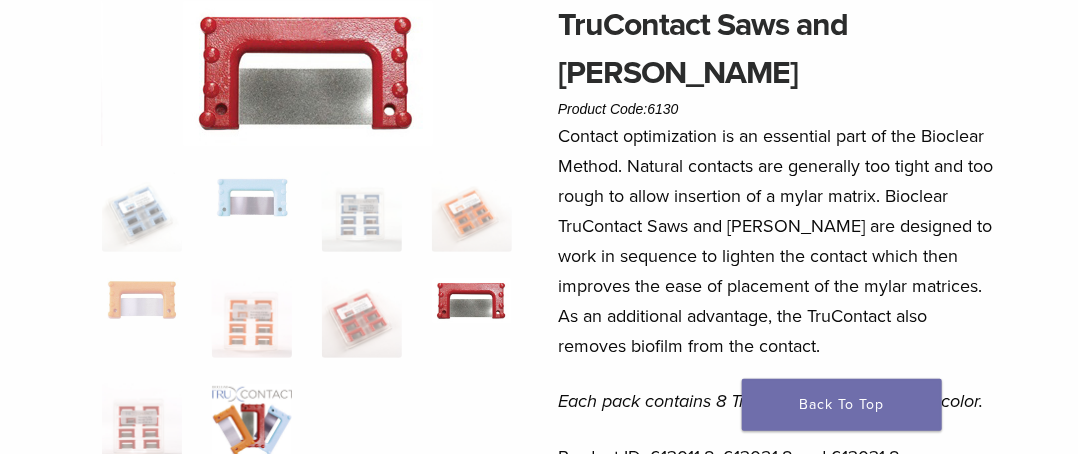 click at bounding box center [252, 424] 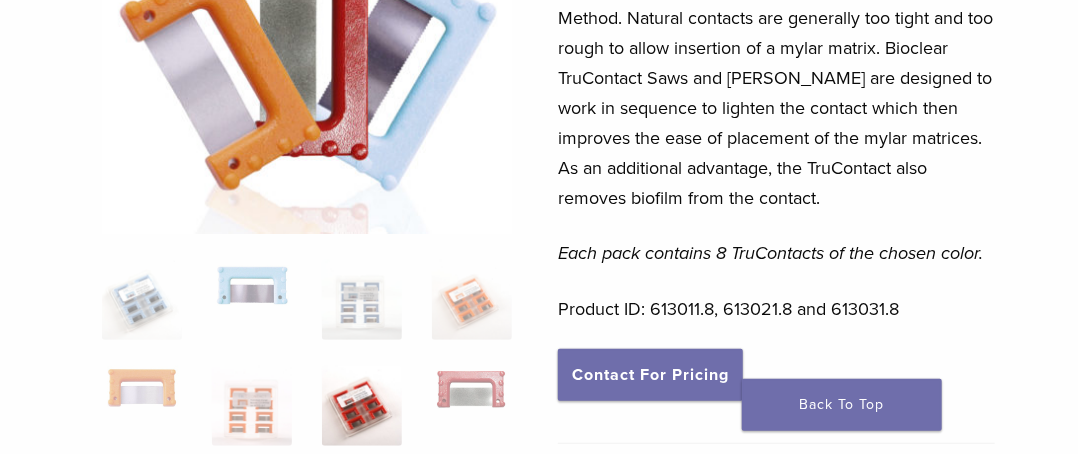 scroll, scrollTop: 300, scrollLeft: 0, axis: vertical 